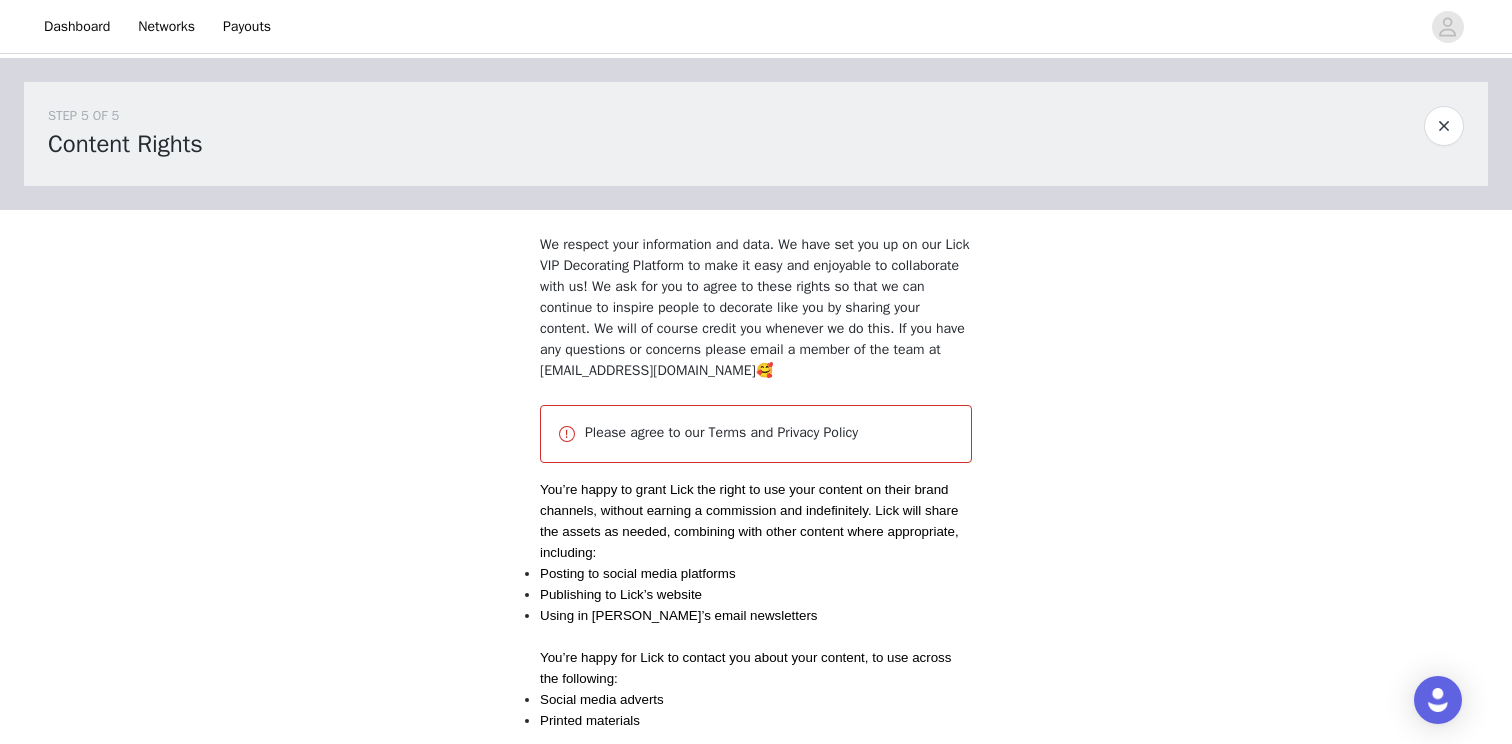 scroll, scrollTop: 0, scrollLeft: 0, axis: both 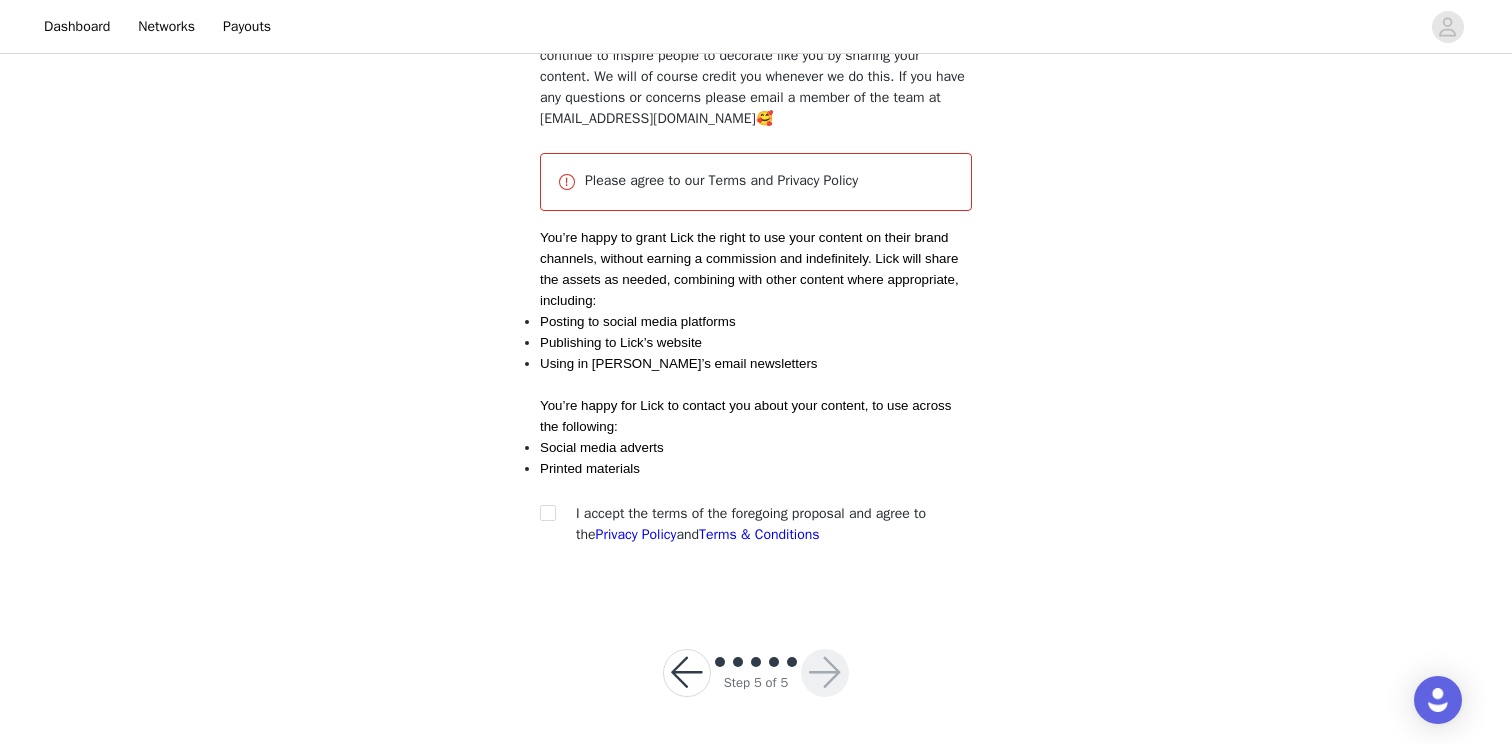 click at bounding box center (687, 673) 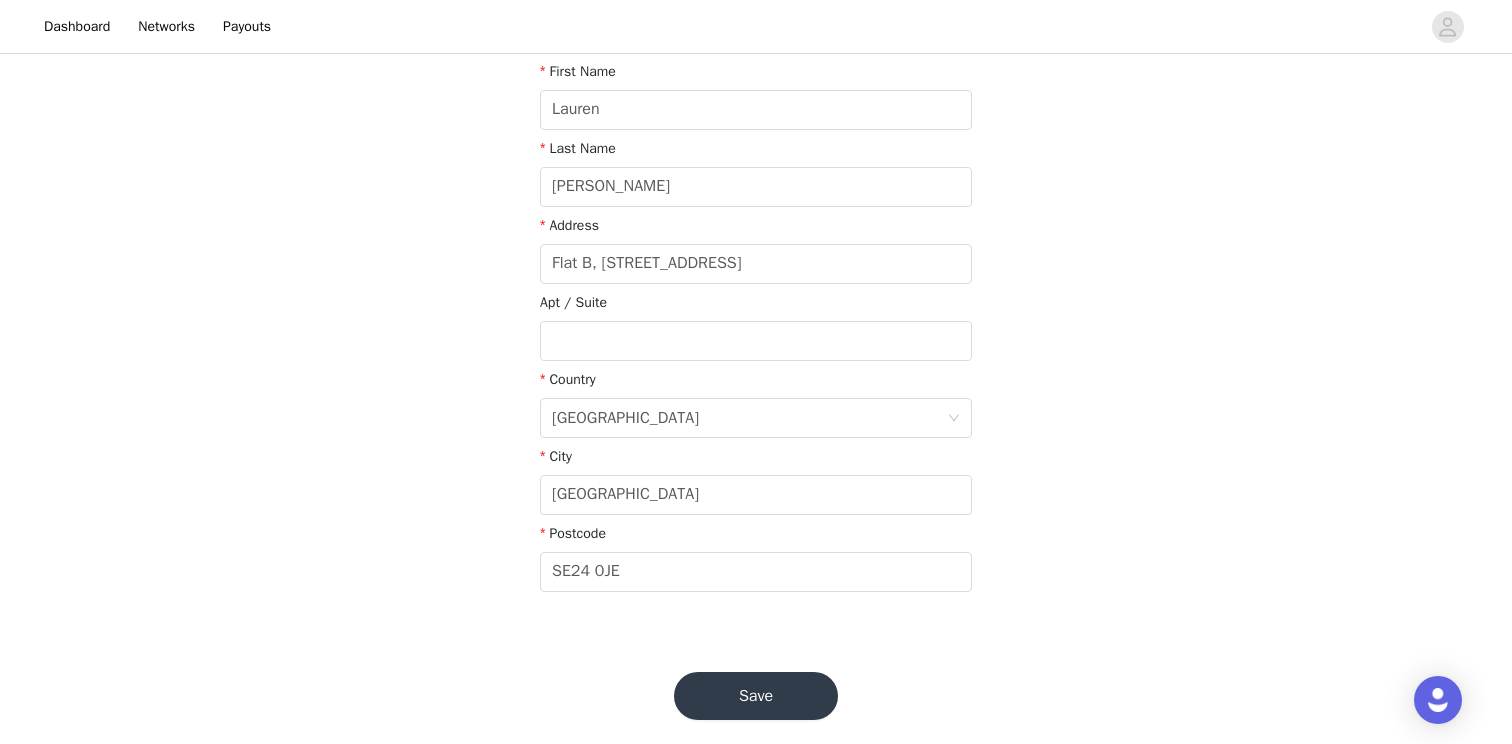 scroll, scrollTop: 285, scrollLeft: 0, axis: vertical 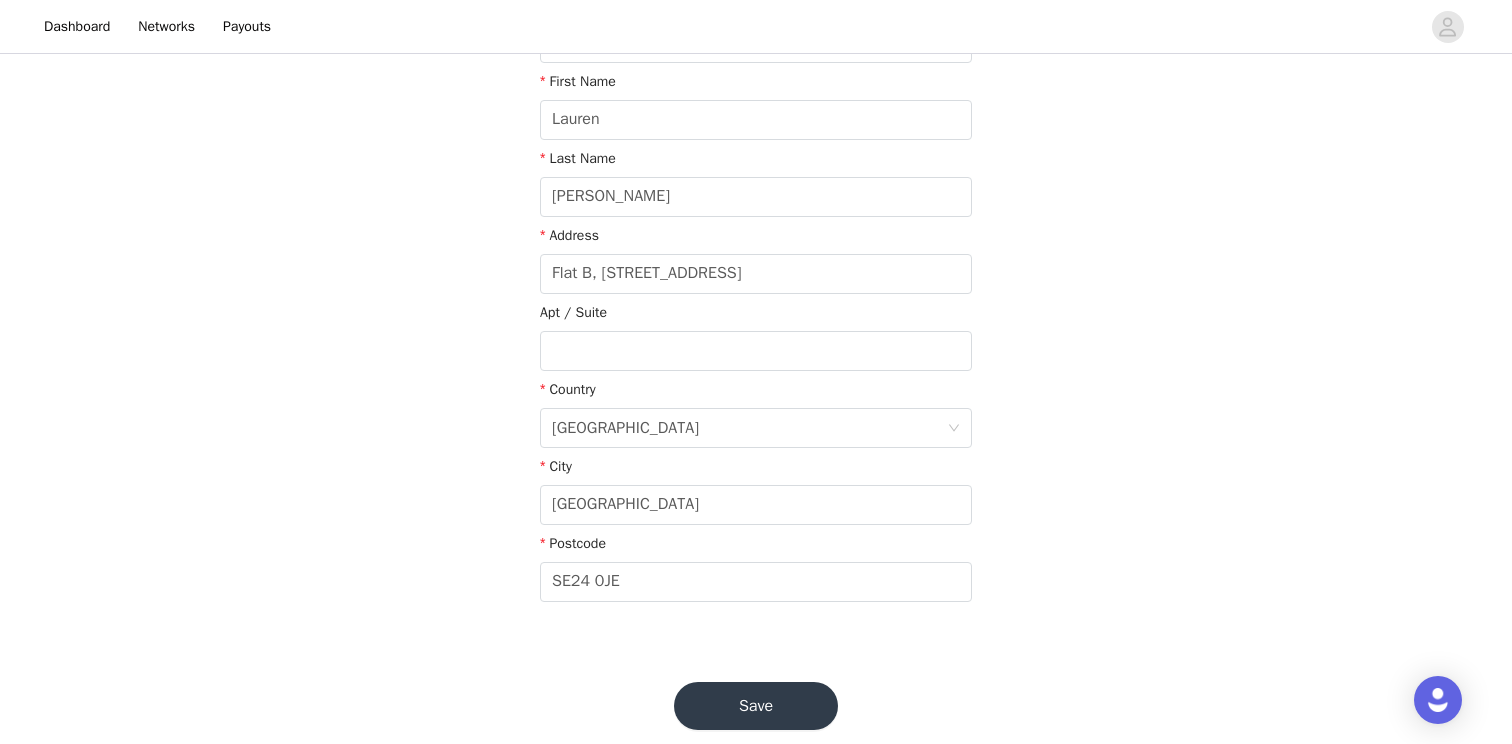 click on "Save" at bounding box center [756, 706] 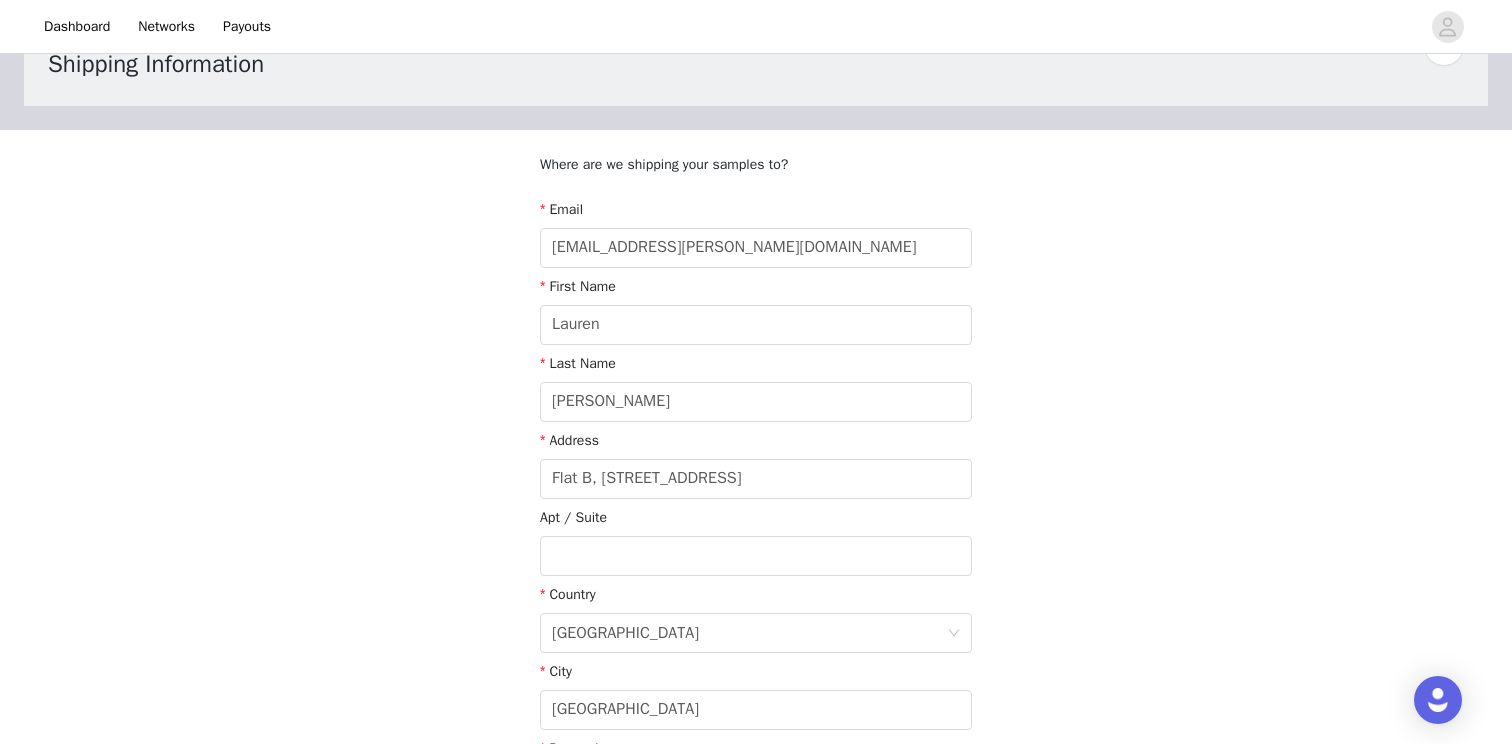 scroll, scrollTop: 0, scrollLeft: 0, axis: both 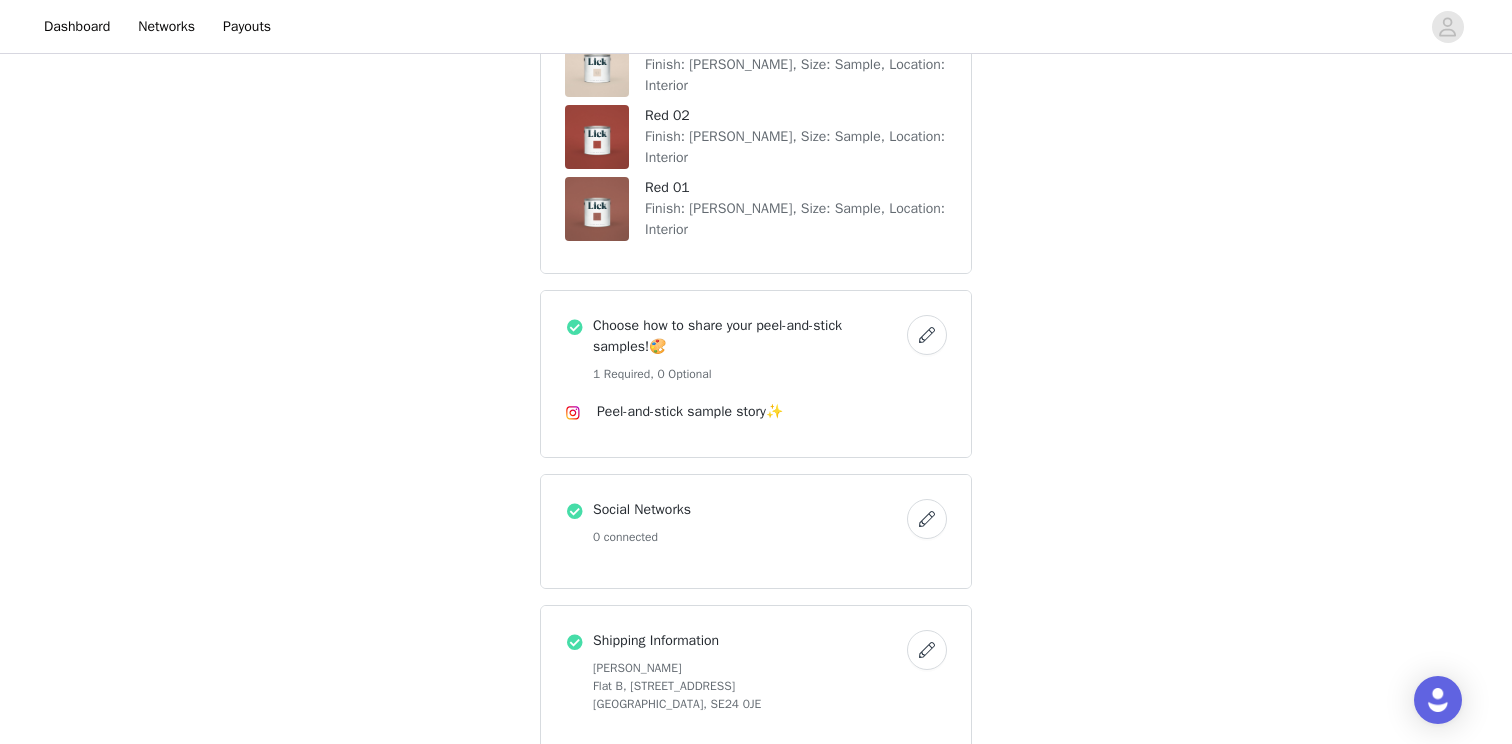 click on "Choose how to share your peel-and-stick samples!🎨" at bounding box center (746, 336) 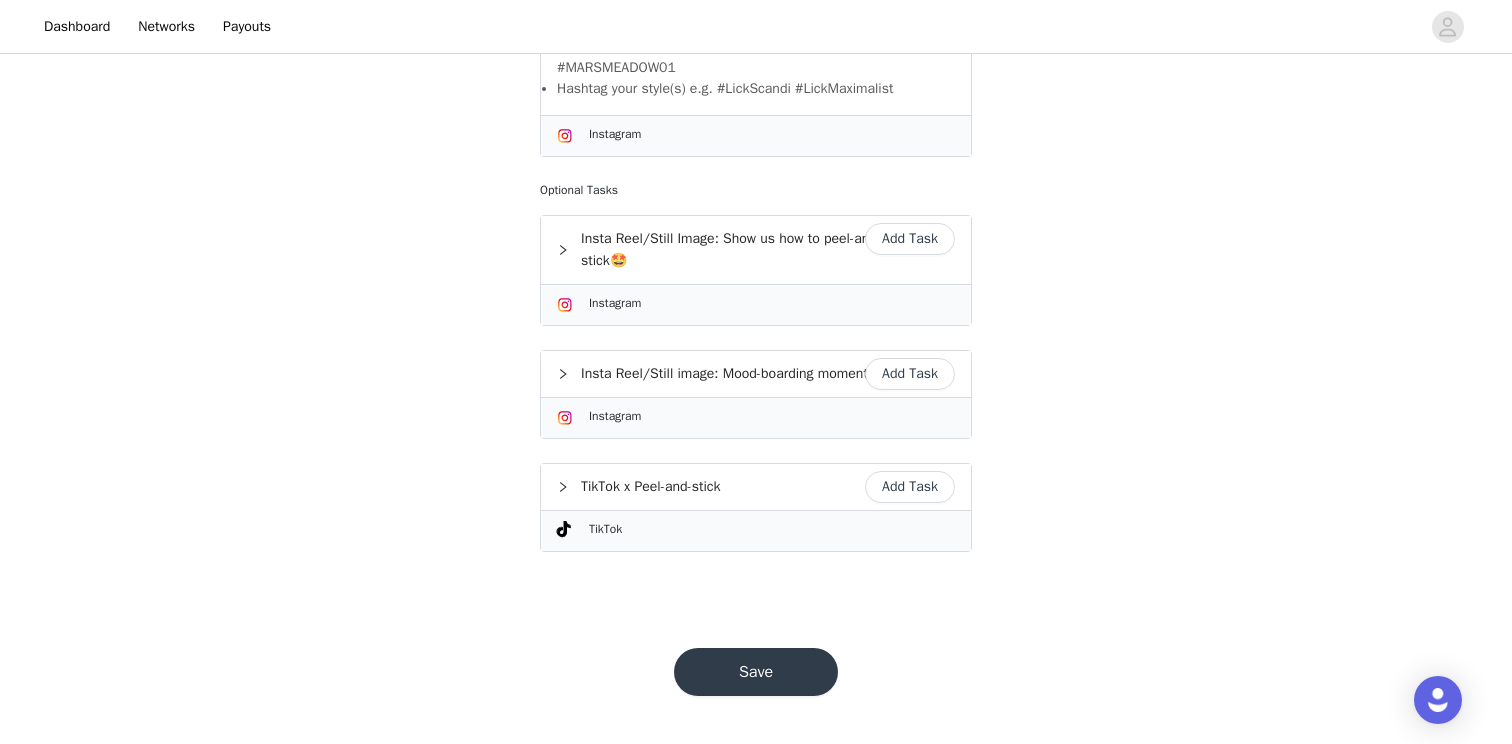 scroll, scrollTop: 722, scrollLeft: 0, axis: vertical 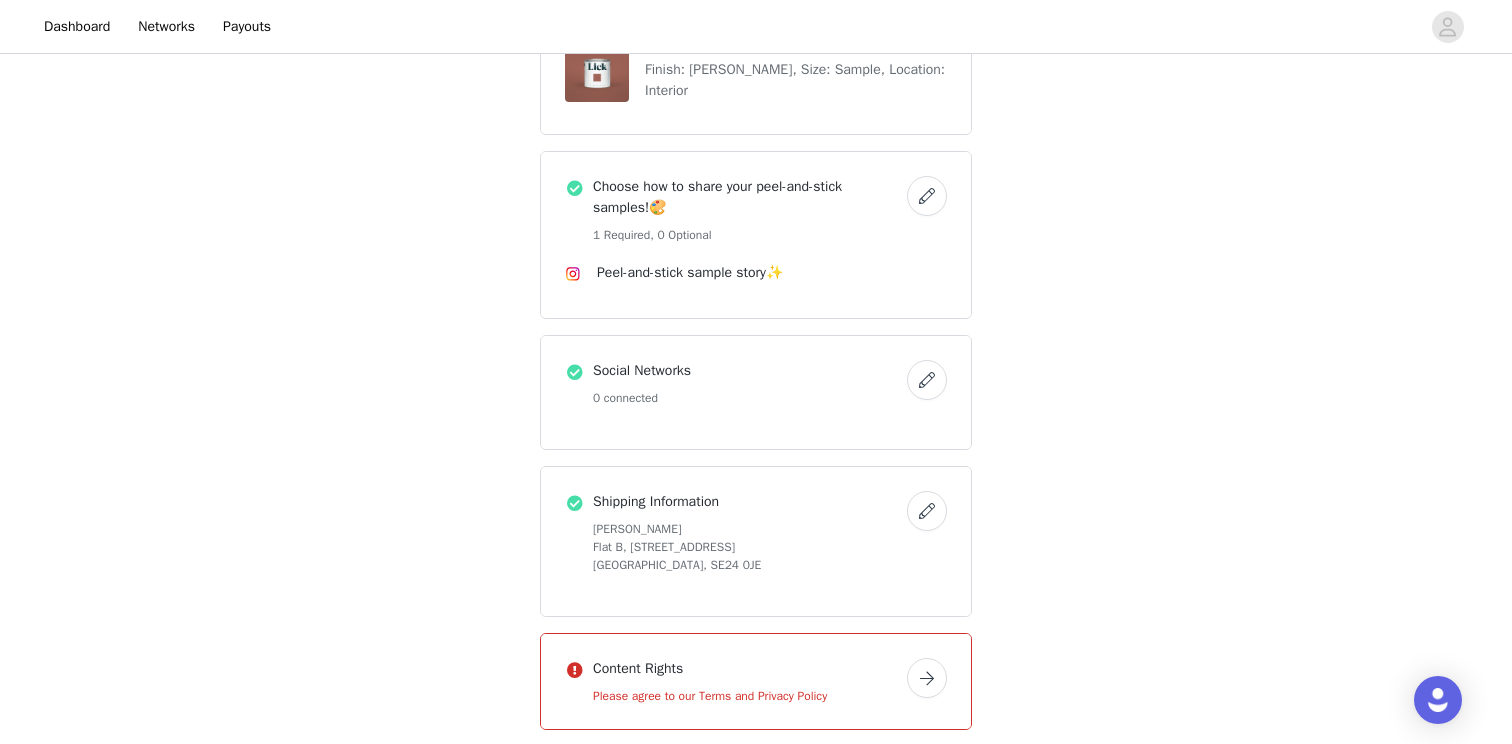 click at bounding box center (927, 380) 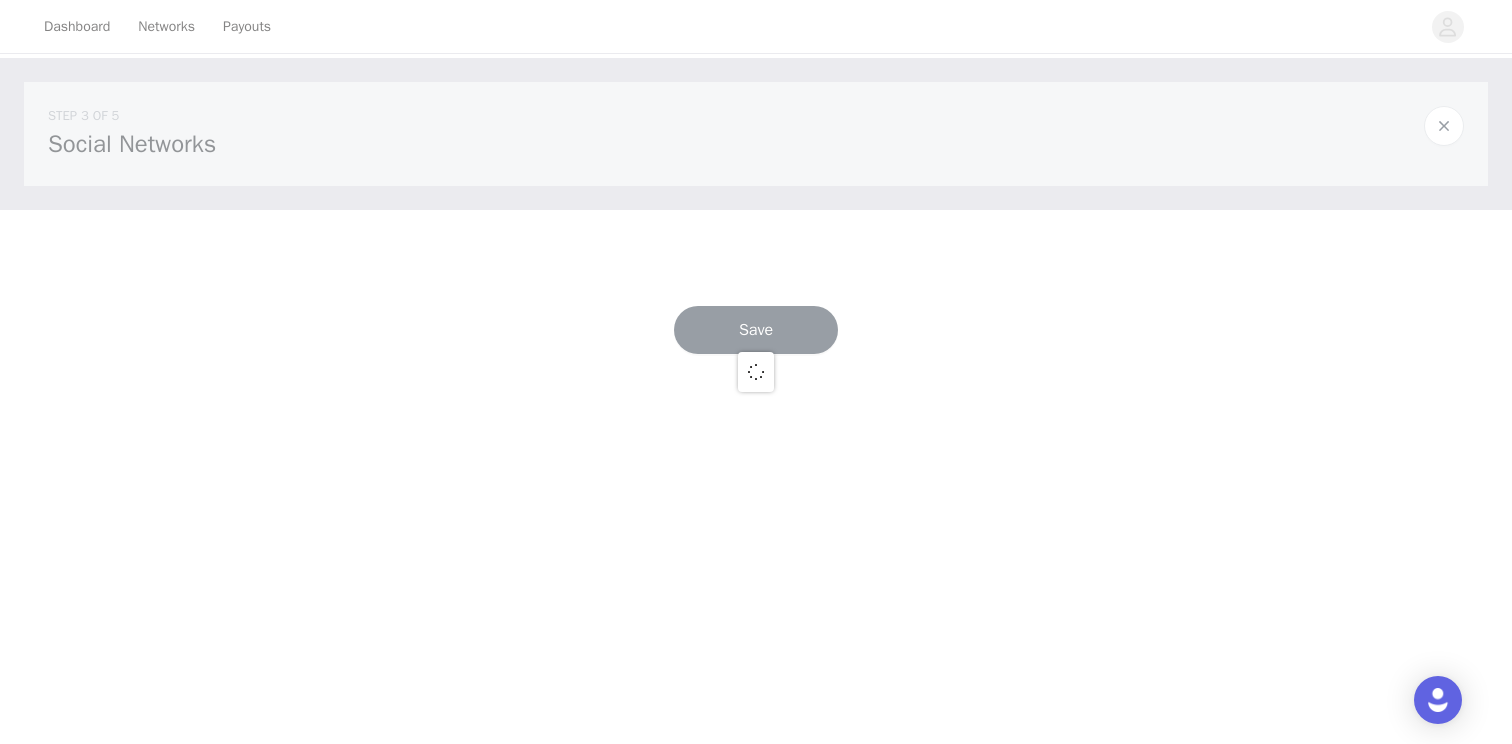 scroll, scrollTop: 0, scrollLeft: 0, axis: both 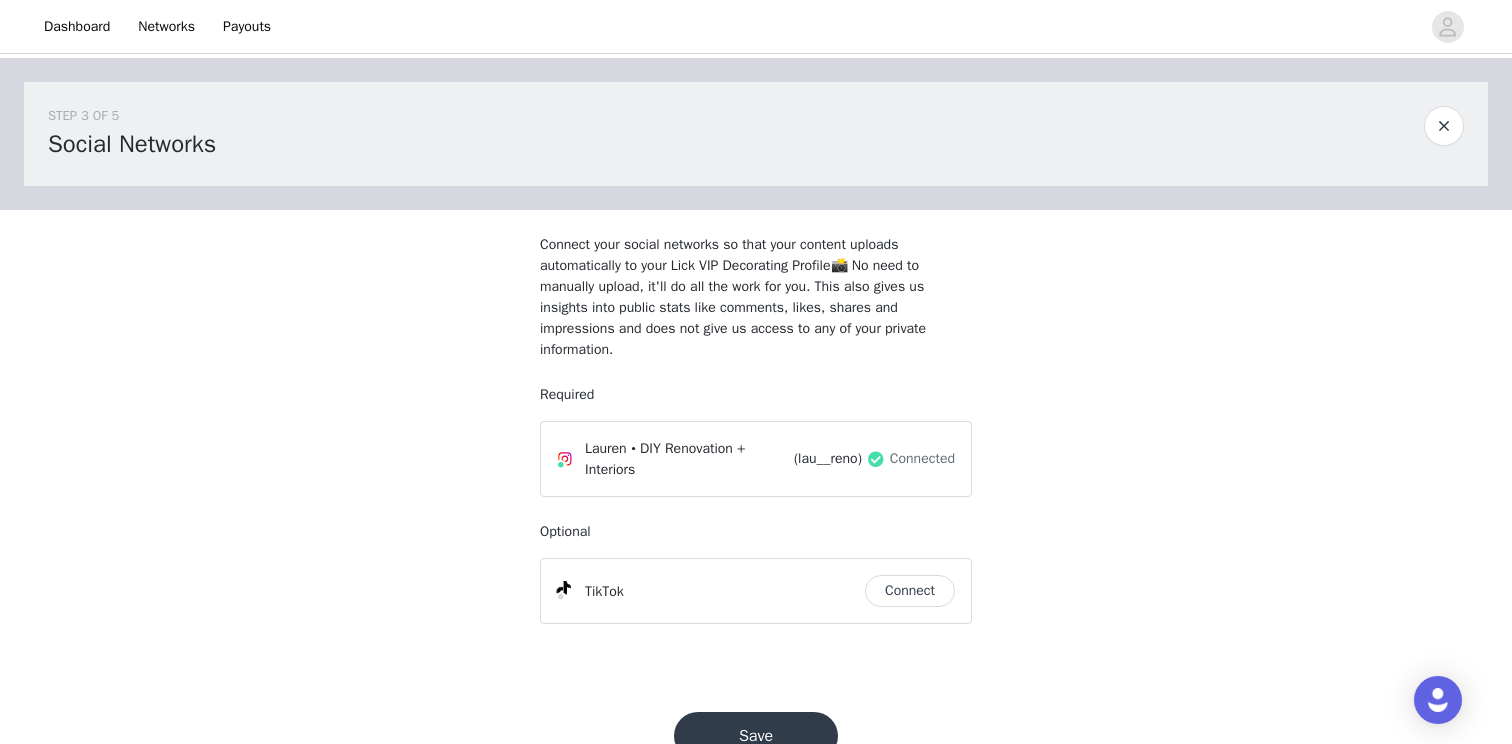 click on "Connected" at bounding box center (910, 459) 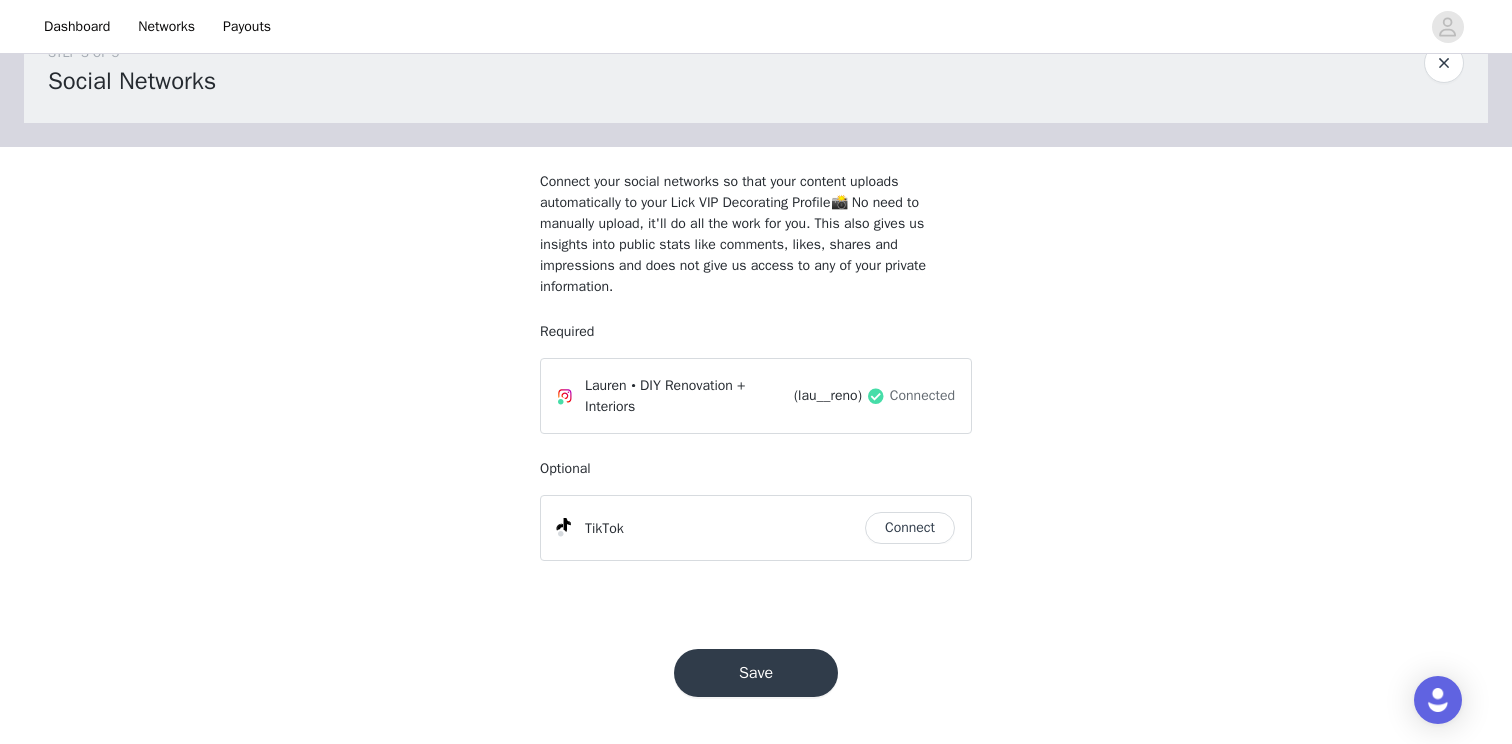 click on "Save" at bounding box center (756, 673) 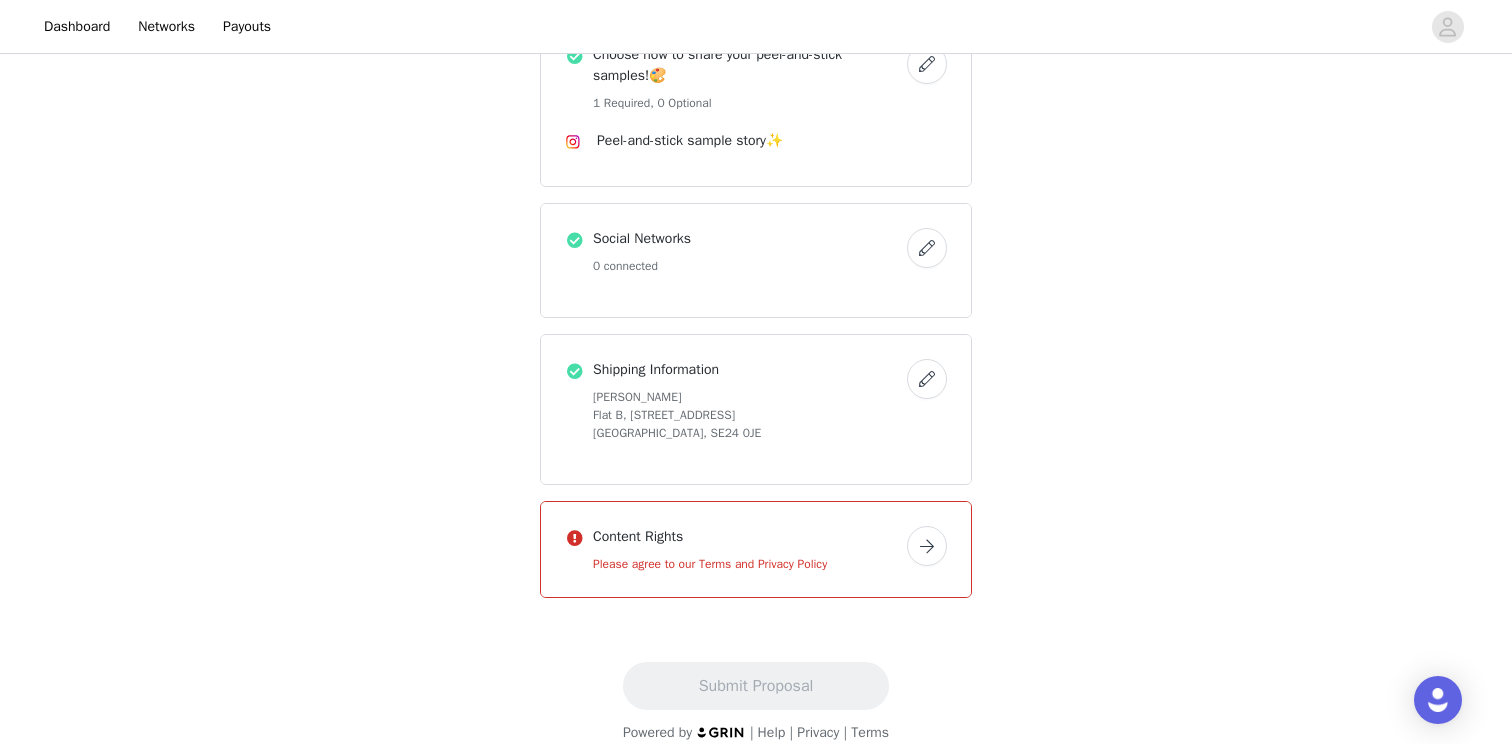 scroll, scrollTop: 945, scrollLeft: 0, axis: vertical 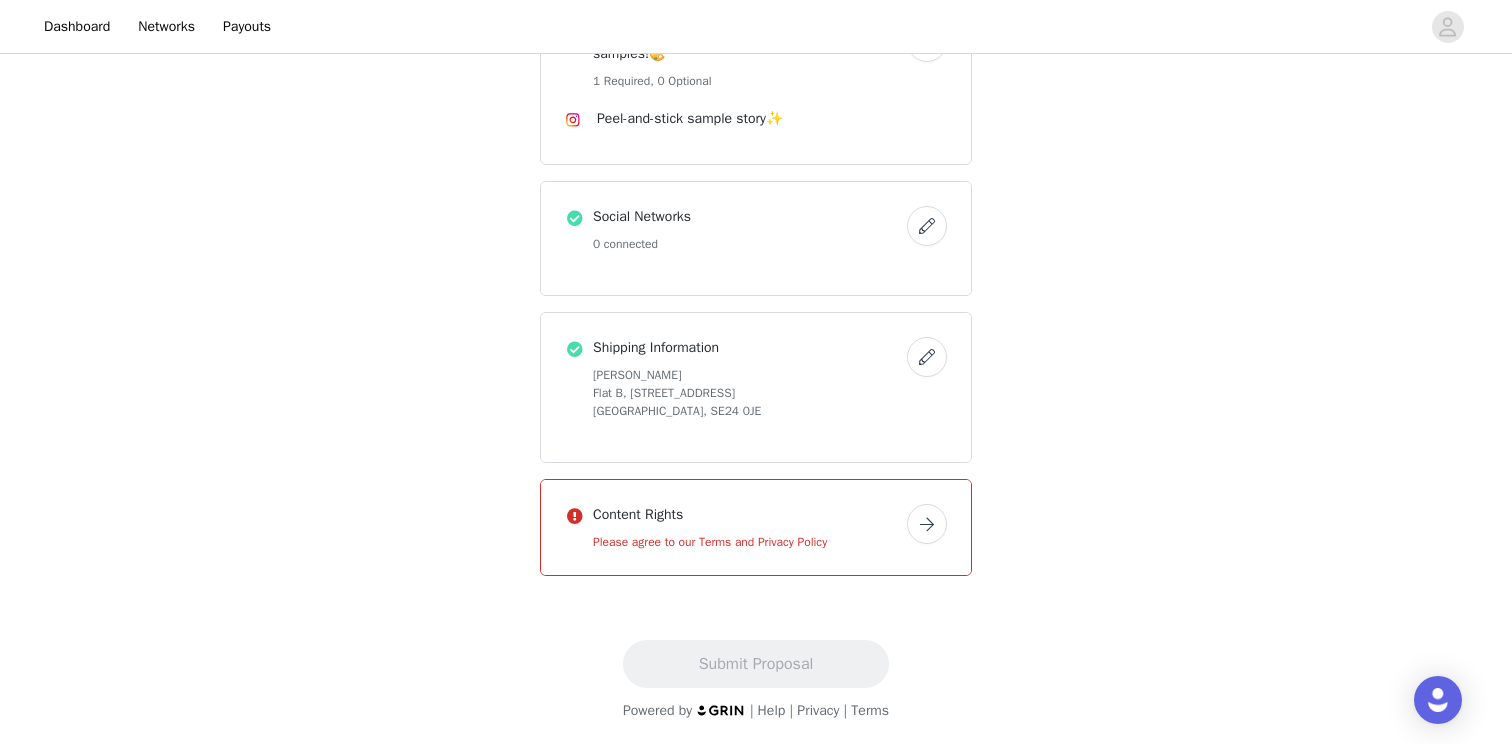 click at bounding box center [927, 524] 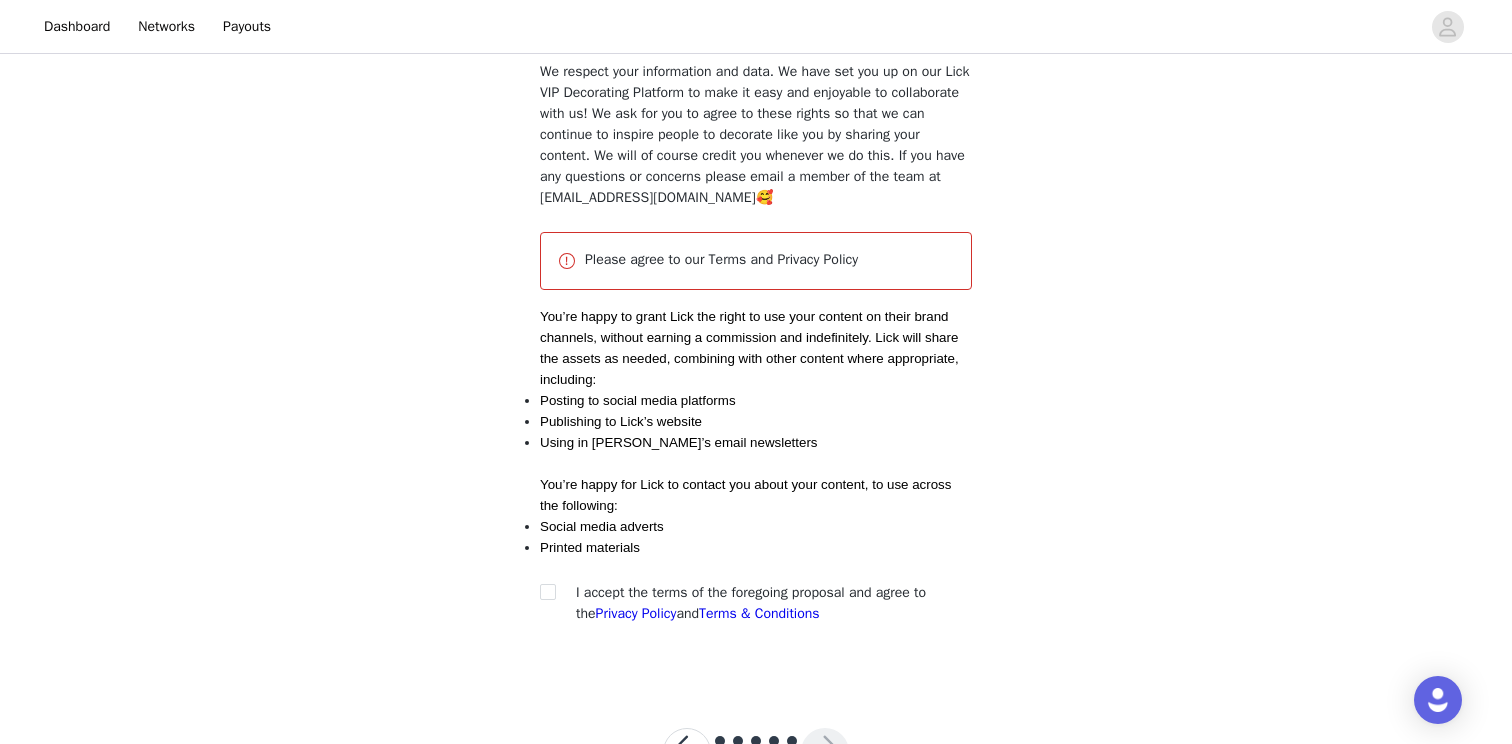 scroll, scrollTop: 175, scrollLeft: 0, axis: vertical 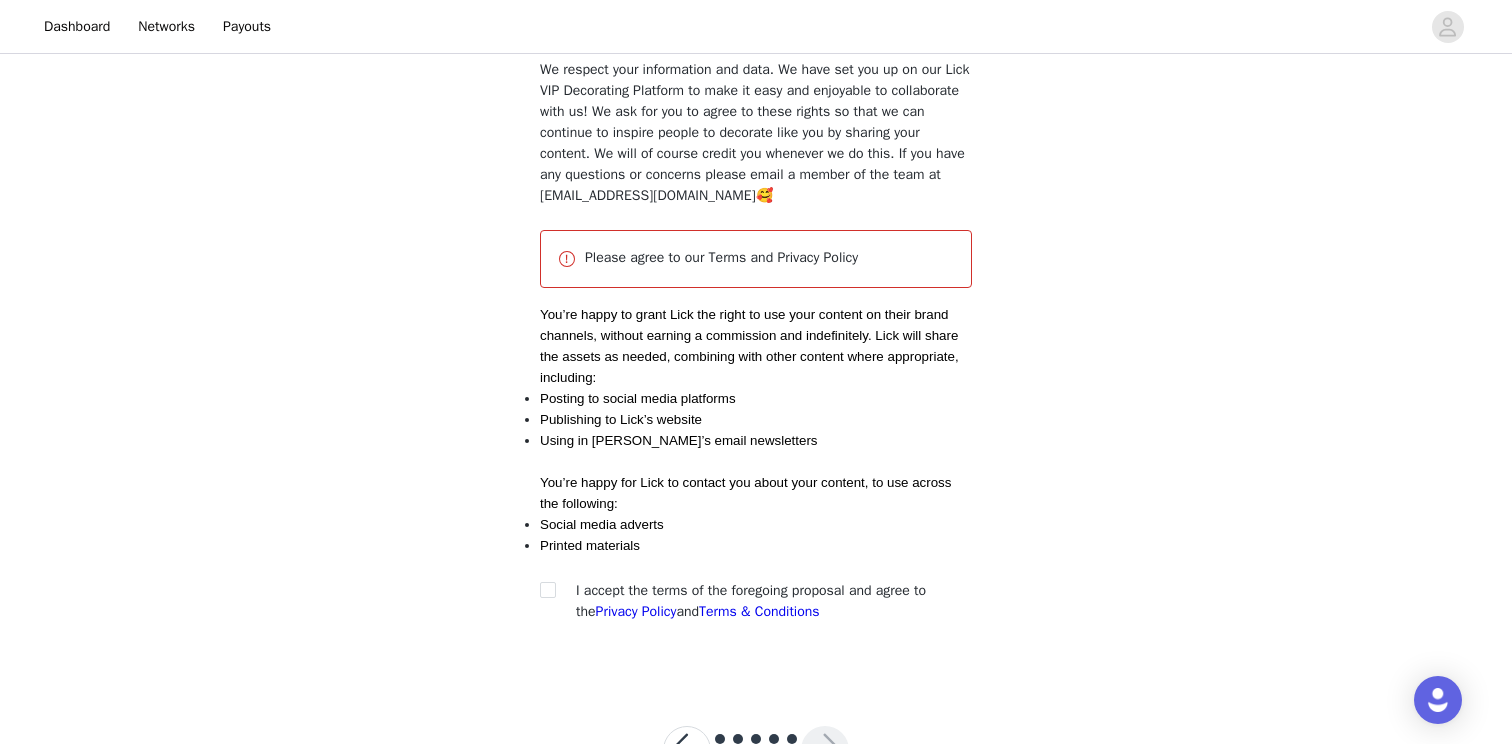 click on "Publishing to Lick’s website" at bounding box center (621, 419) 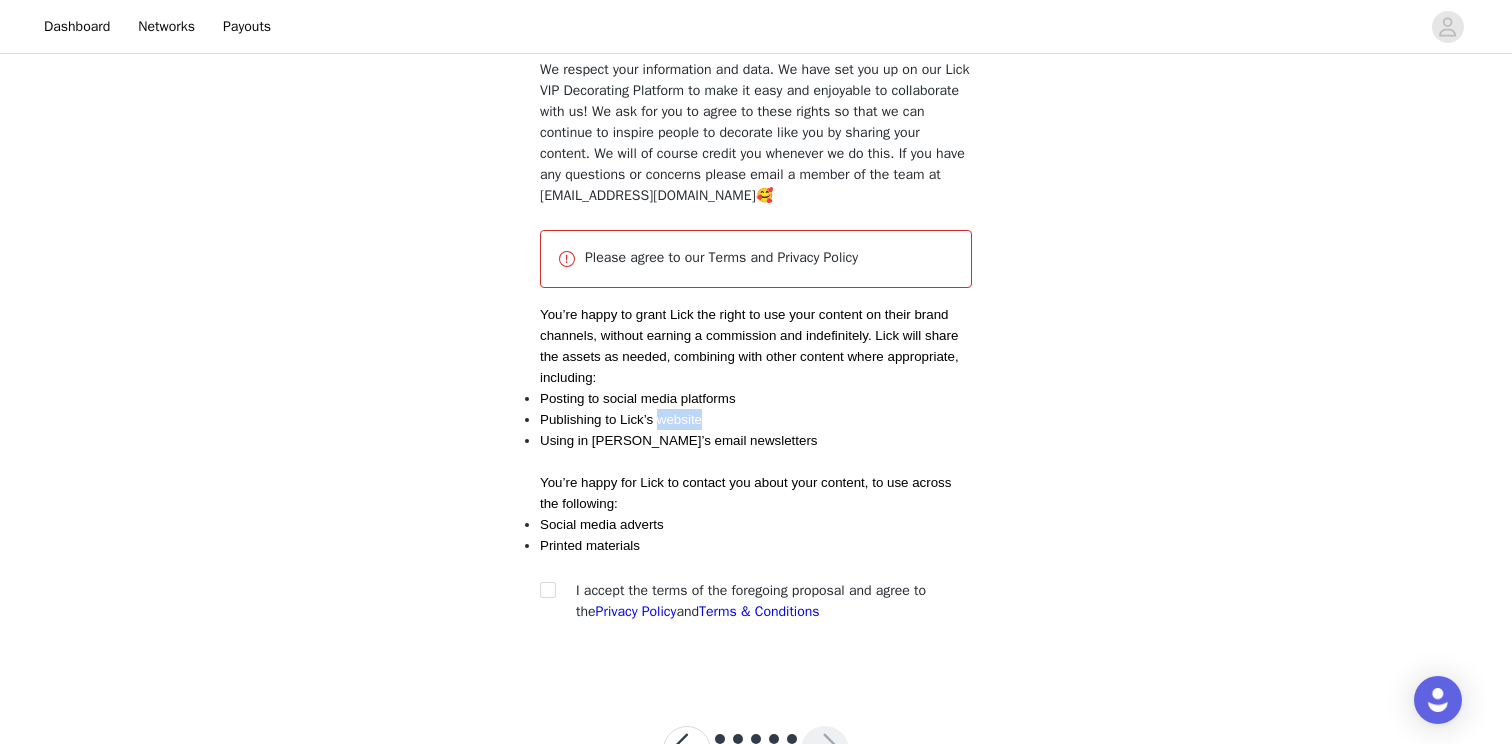 click on "Publishing to Lick’s website" at bounding box center [621, 419] 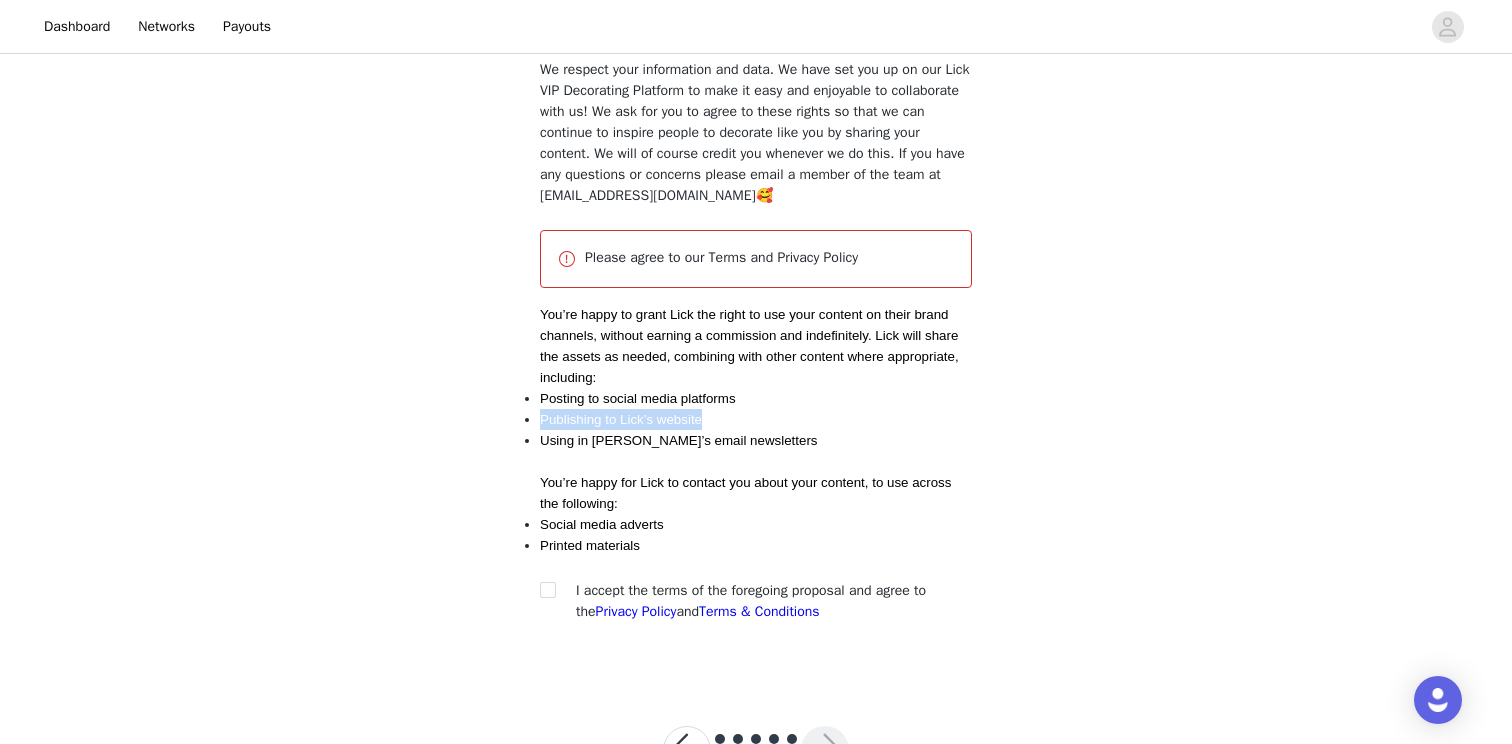 click on "Publishing to Lick’s website" at bounding box center [621, 419] 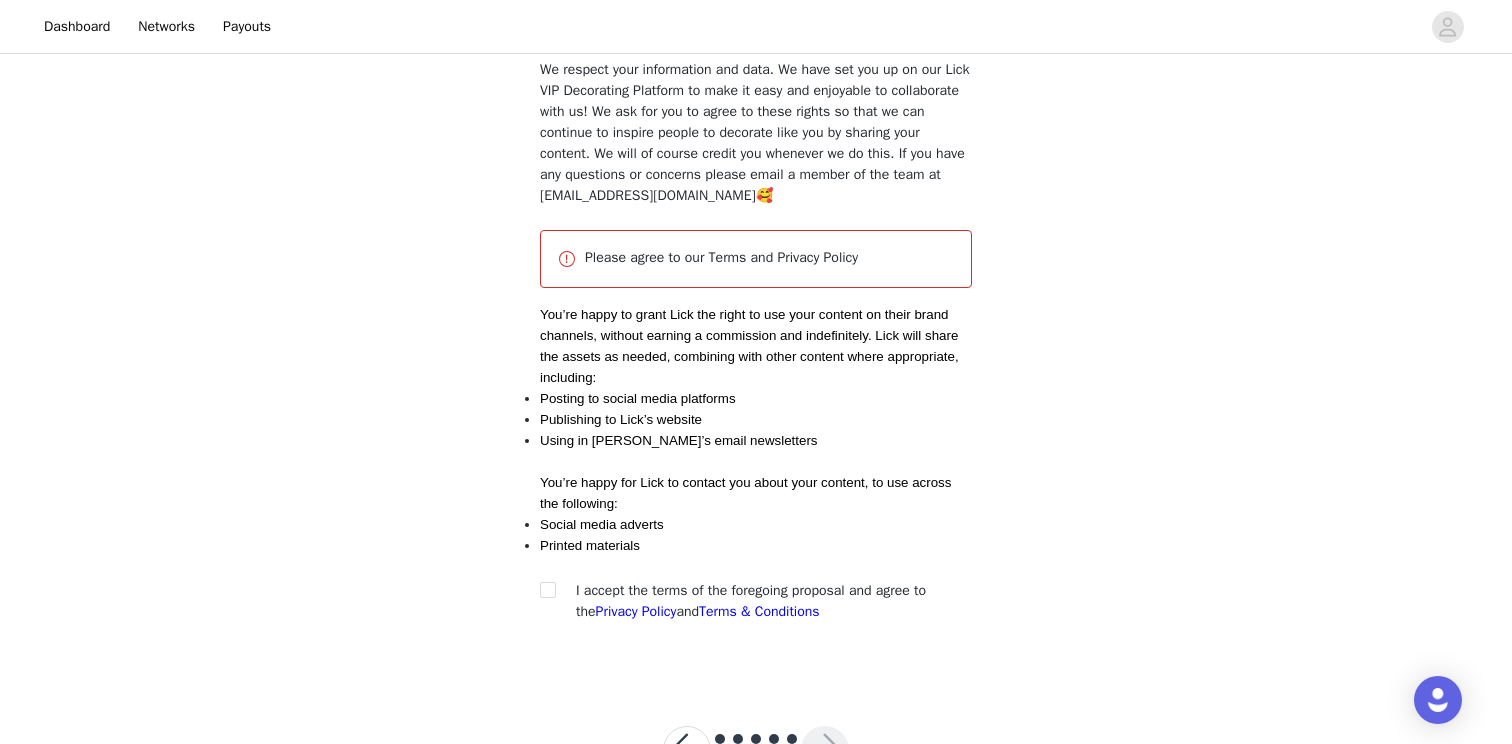 click on "Using in Lick’s email newsletters" at bounding box center (679, 440) 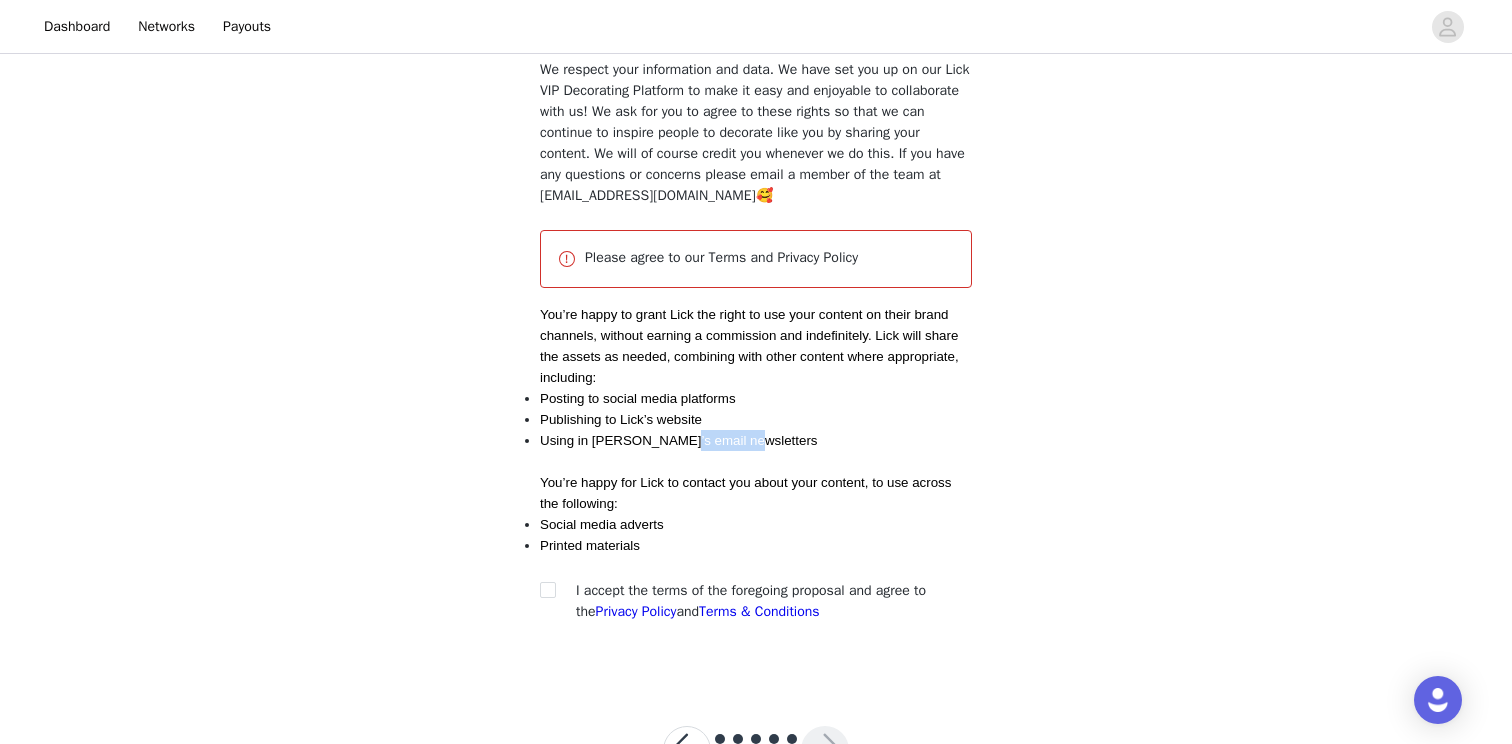 click on "Using in Lick’s email newsletters" at bounding box center (679, 440) 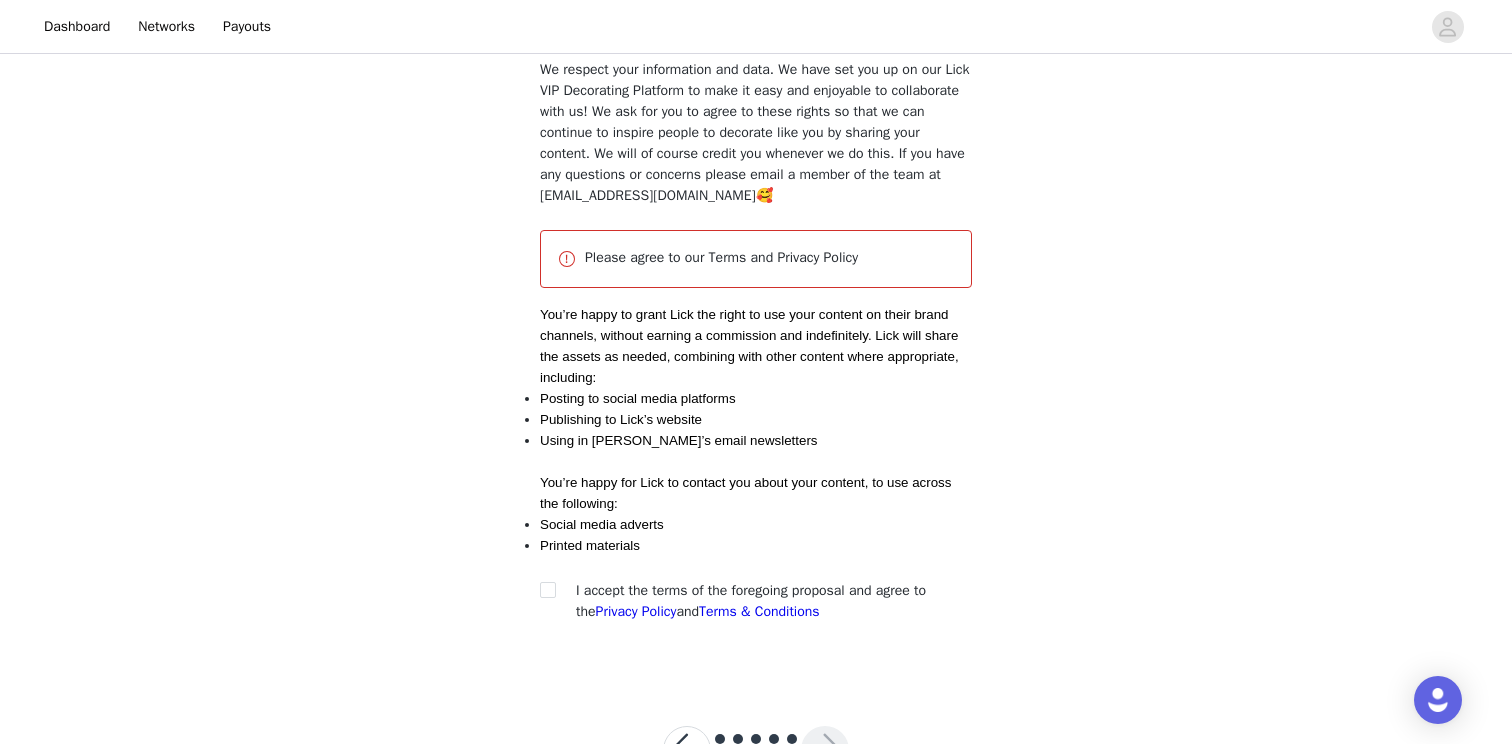 click on "Social media adverts" at bounding box center [602, 524] 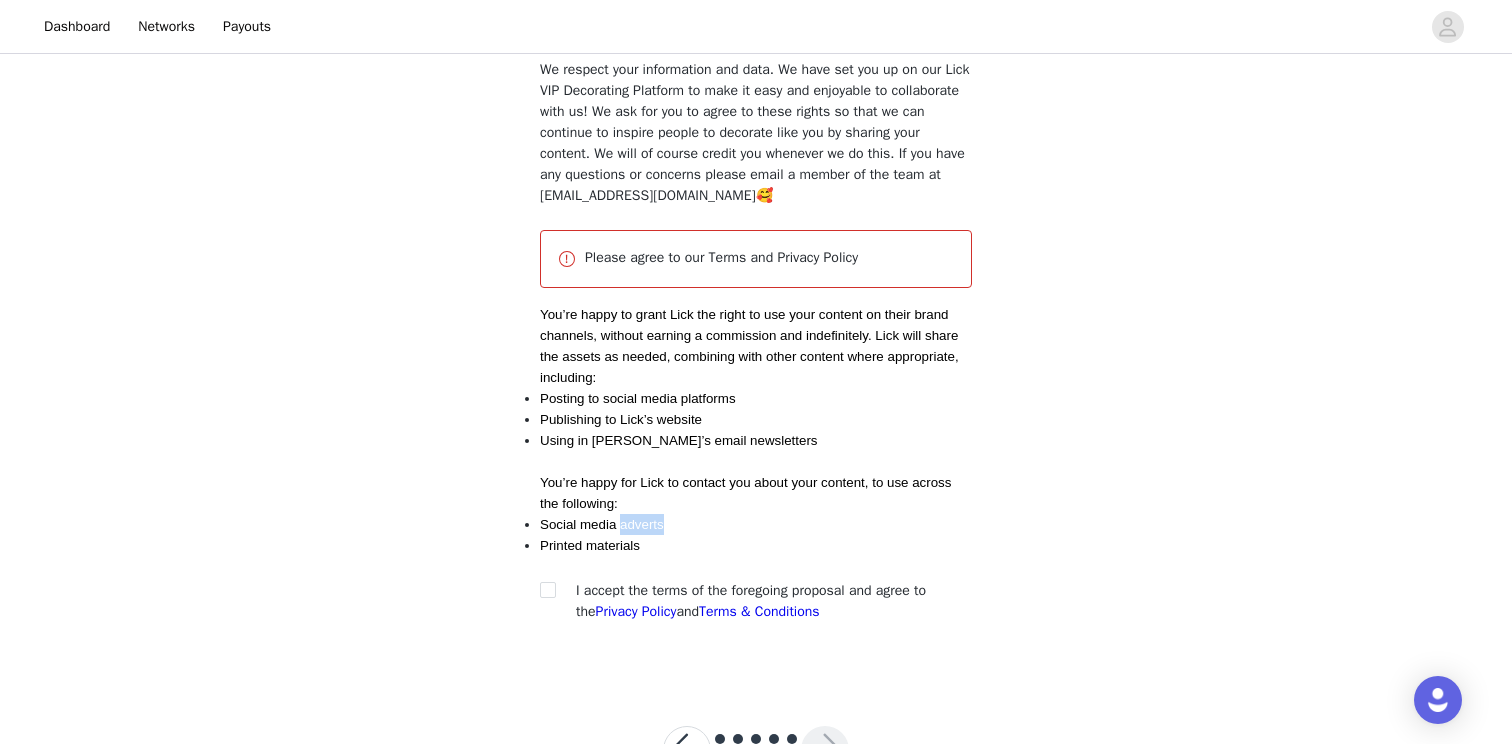 click on "Social media adverts" at bounding box center (602, 524) 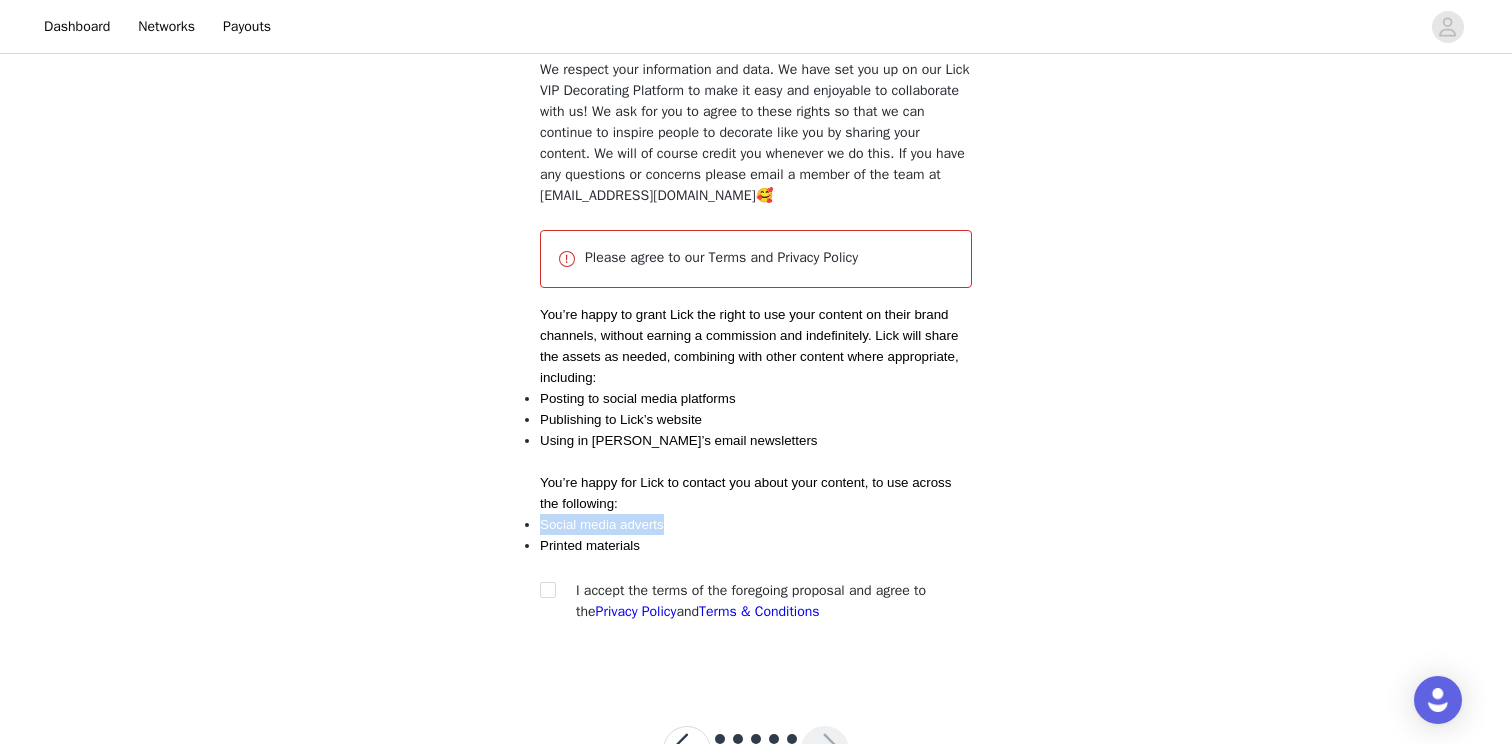 click on "Social media adverts" at bounding box center [602, 524] 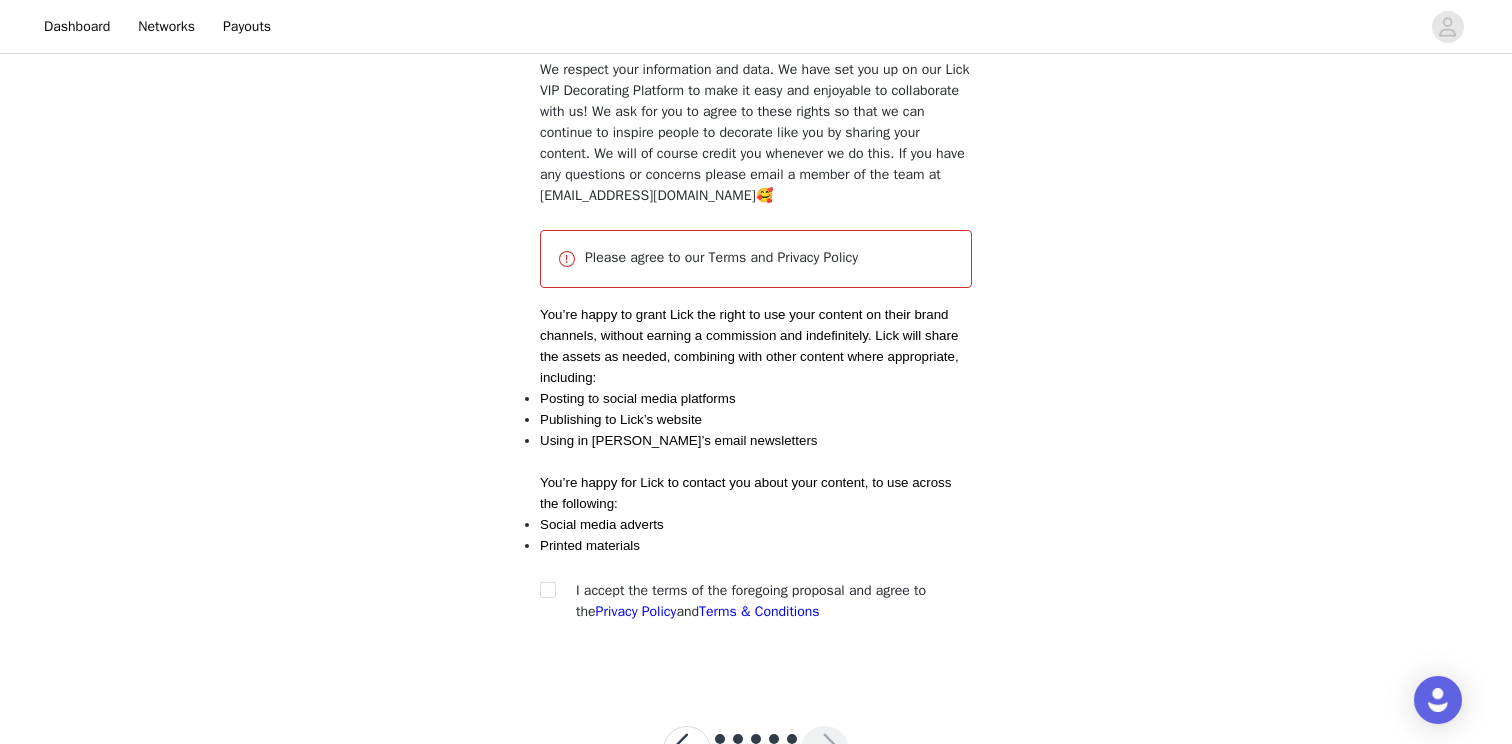 click on "You’re happy for Lick to contact you about your content, to use across the following:" at bounding box center (747, 493) 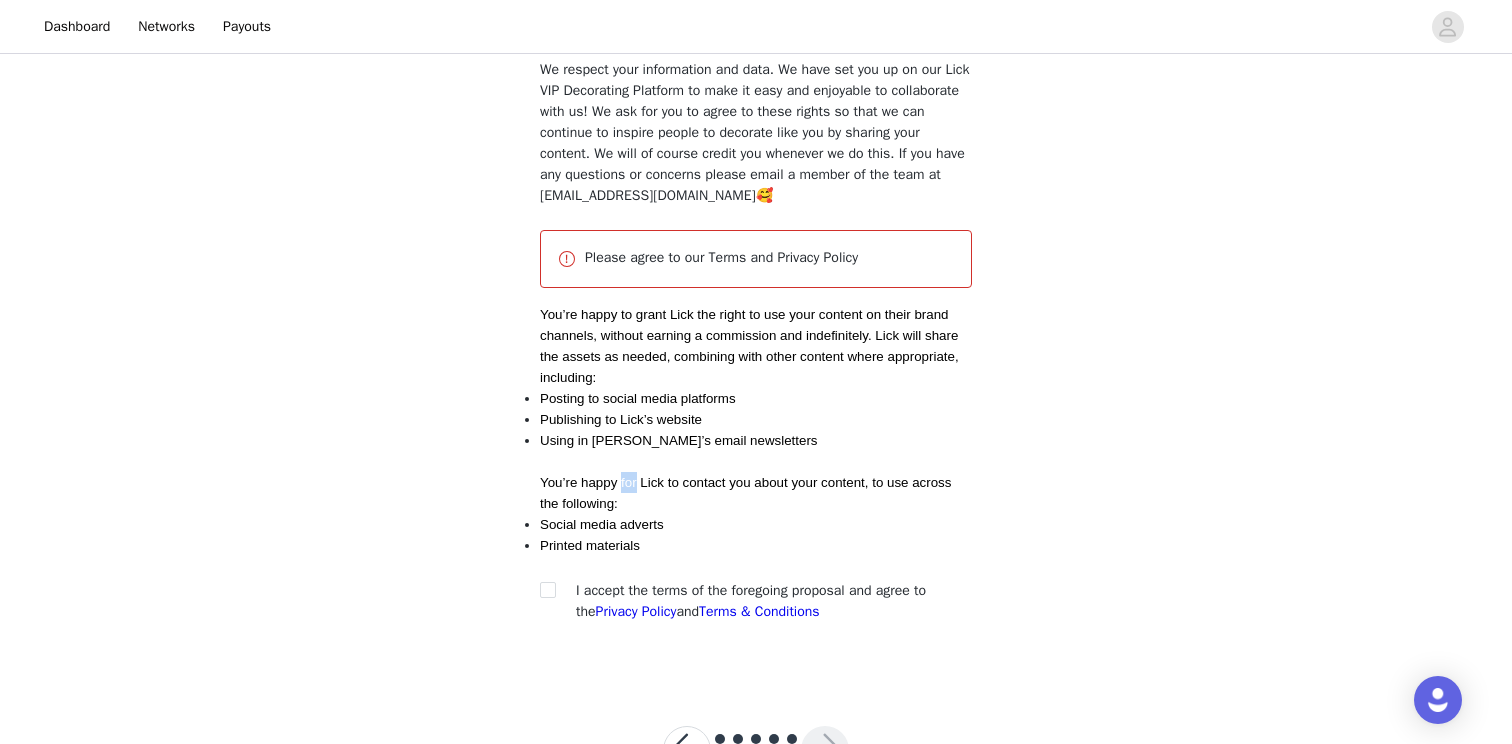 click on "You’re happy for Lick to contact you about your content, to use across the following:" at bounding box center [747, 493] 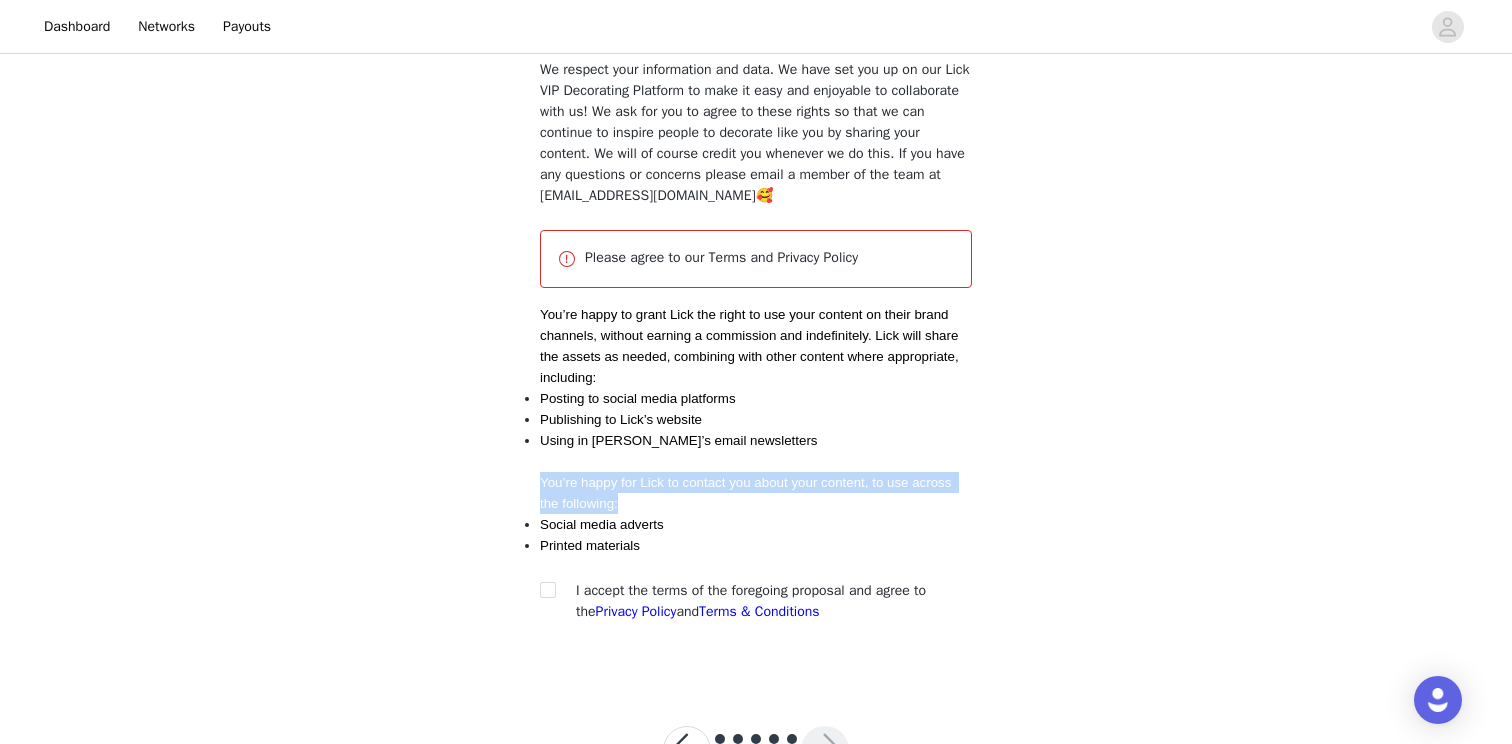 click on "You’re happy for Lick to contact you about your content, to use across the following:" at bounding box center (747, 493) 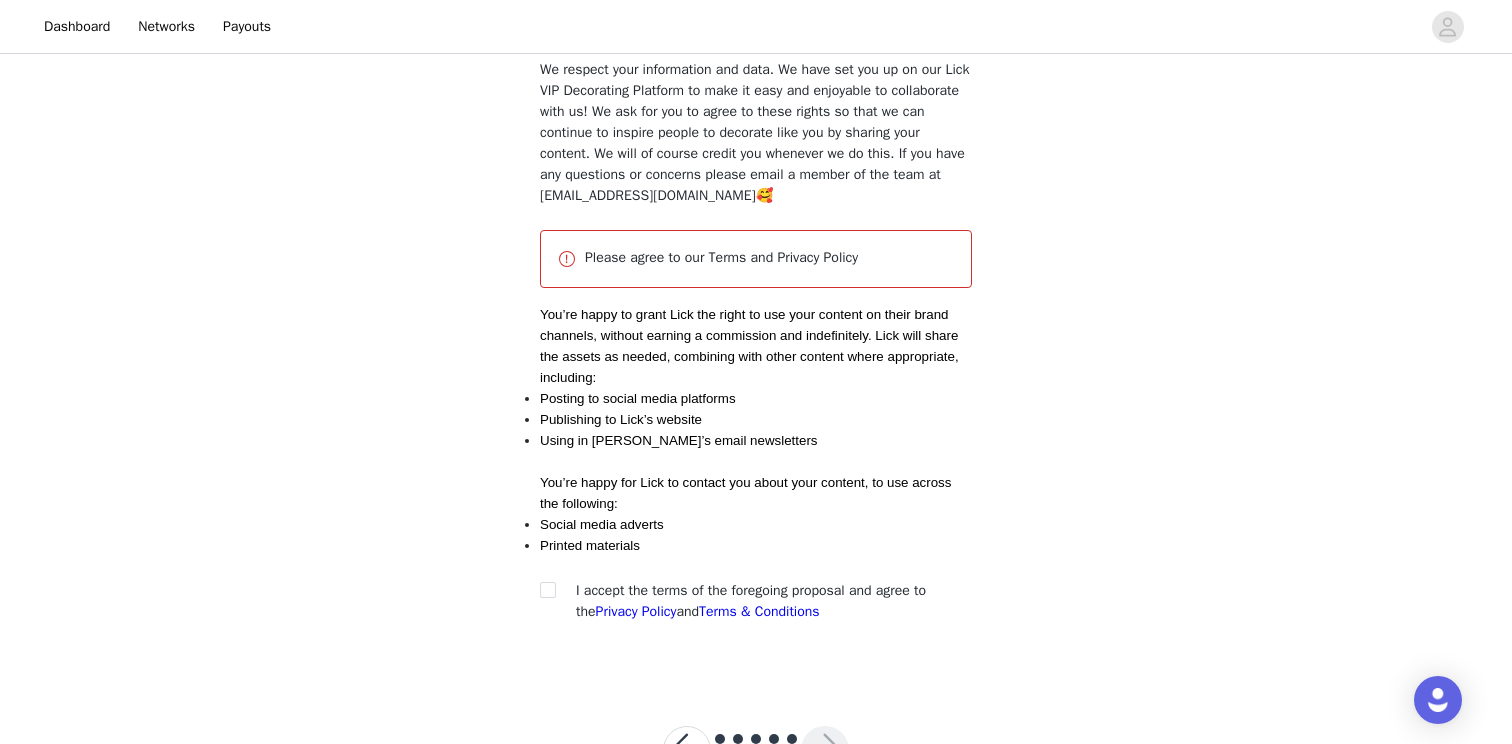 click on "Social media adverts" at bounding box center [756, 524] 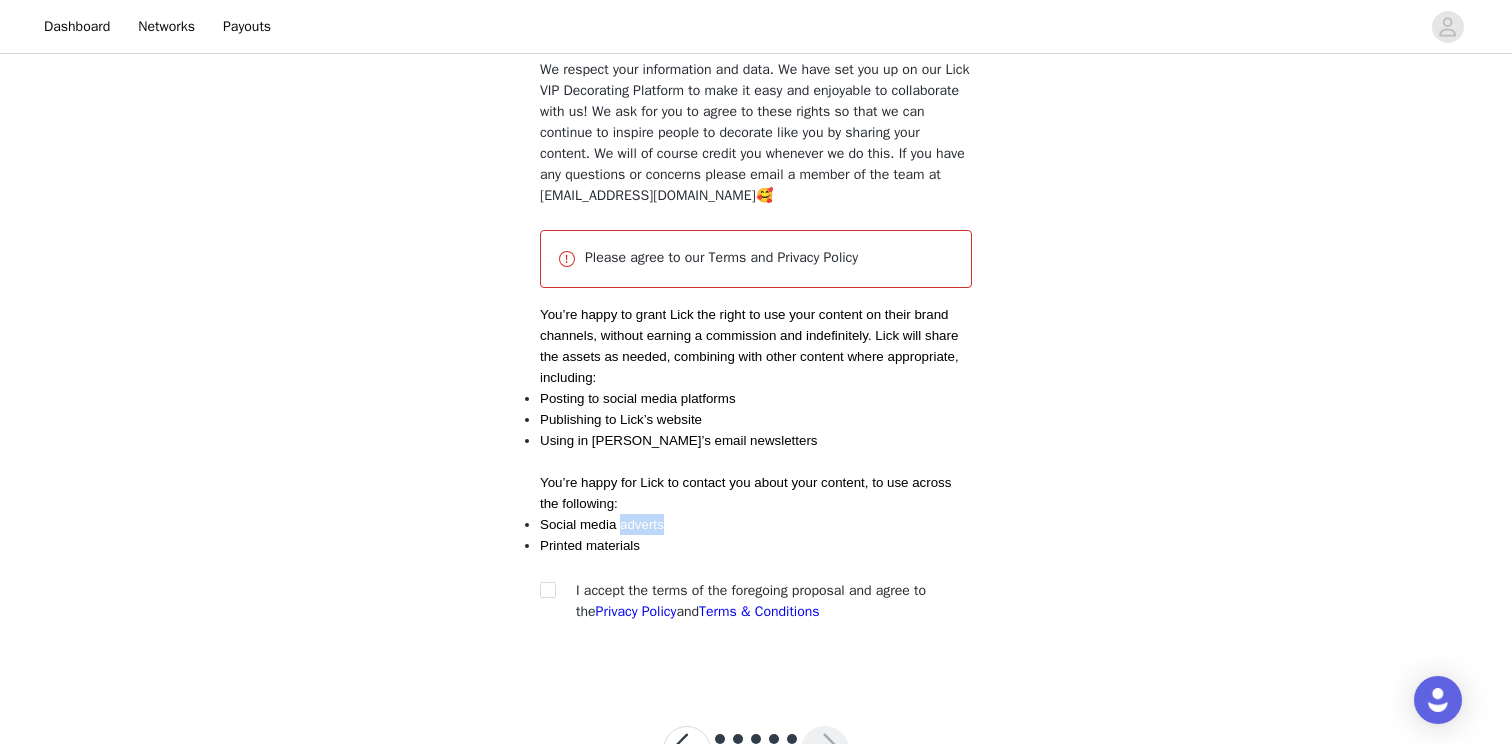 click on "Social media adverts" at bounding box center (756, 524) 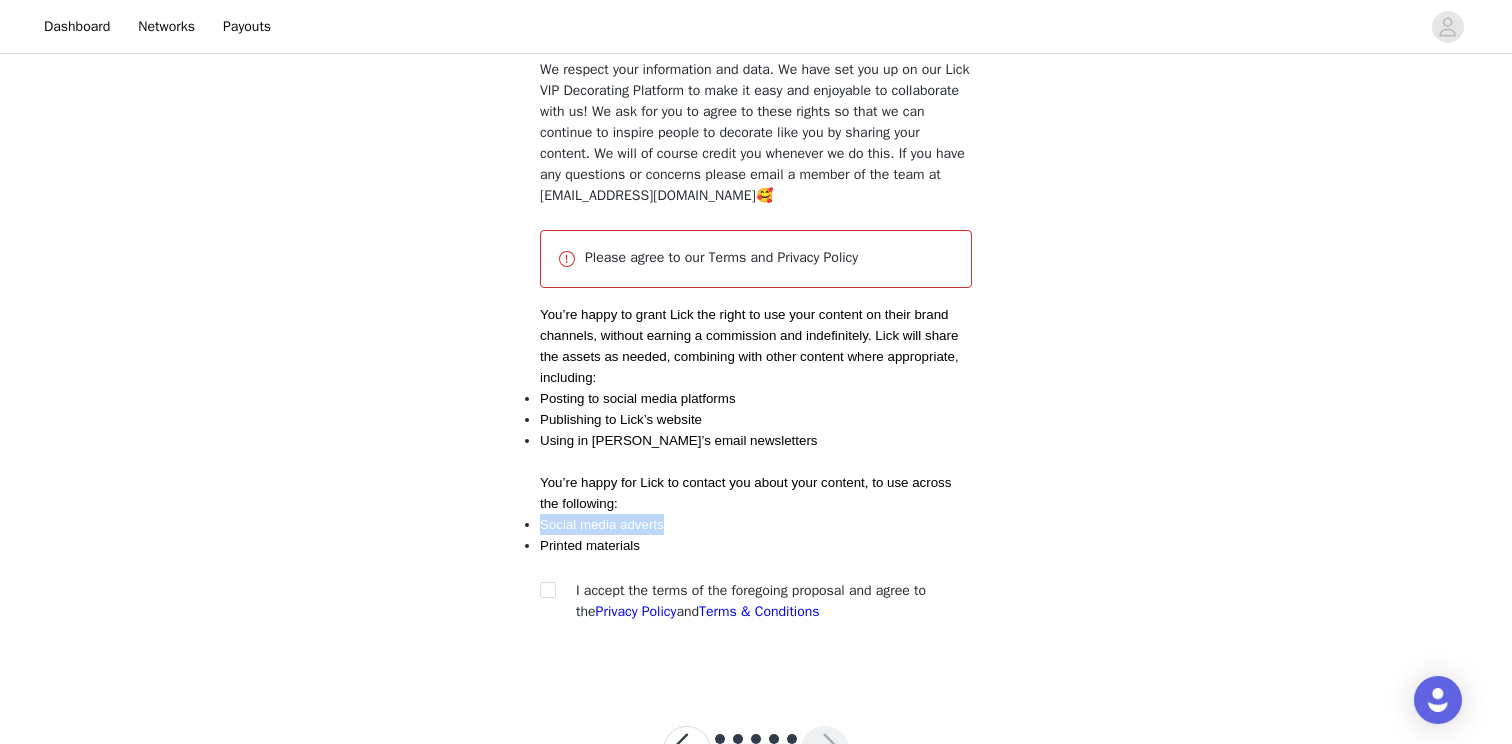 click on "Social media adverts" at bounding box center (756, 524) 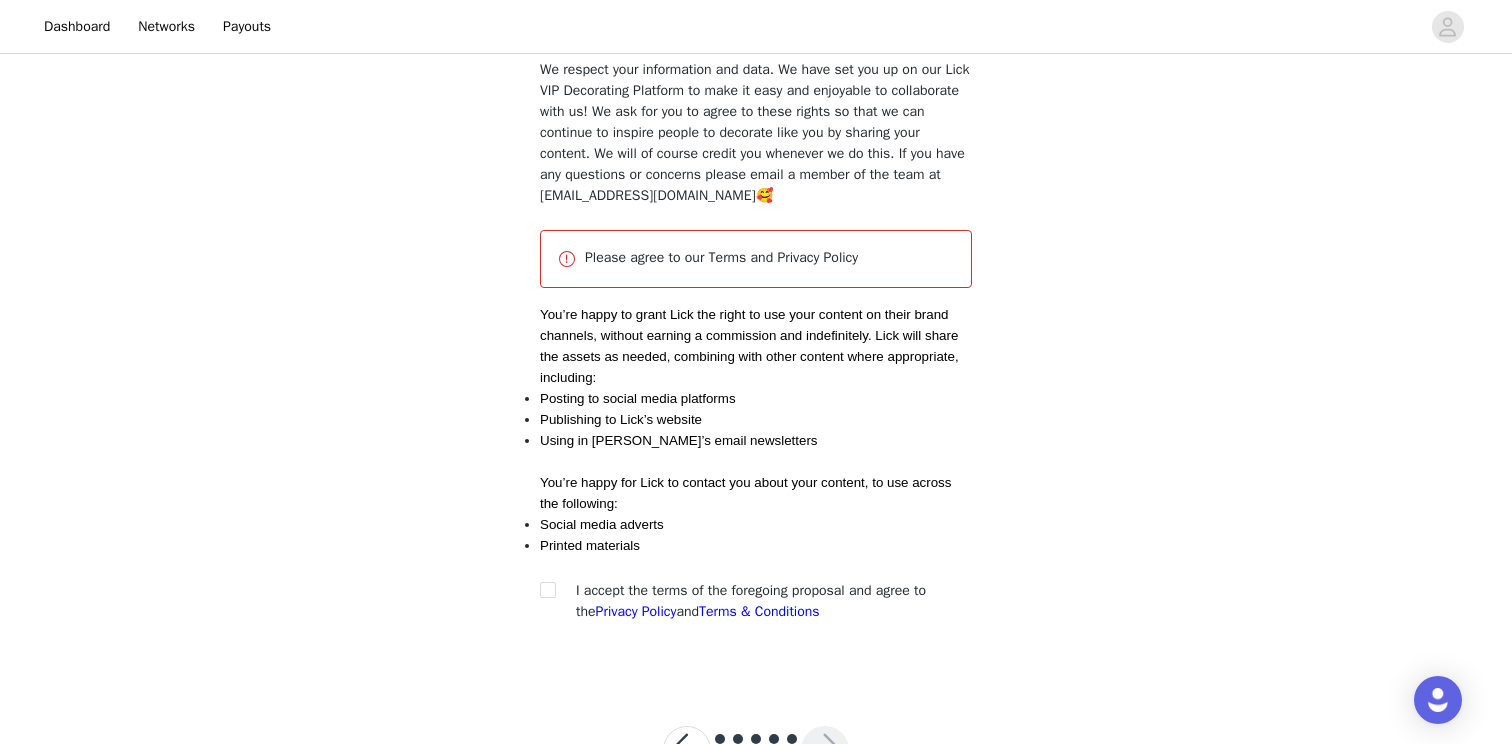 click on "Printed materials" at bounding box center [590, 545] 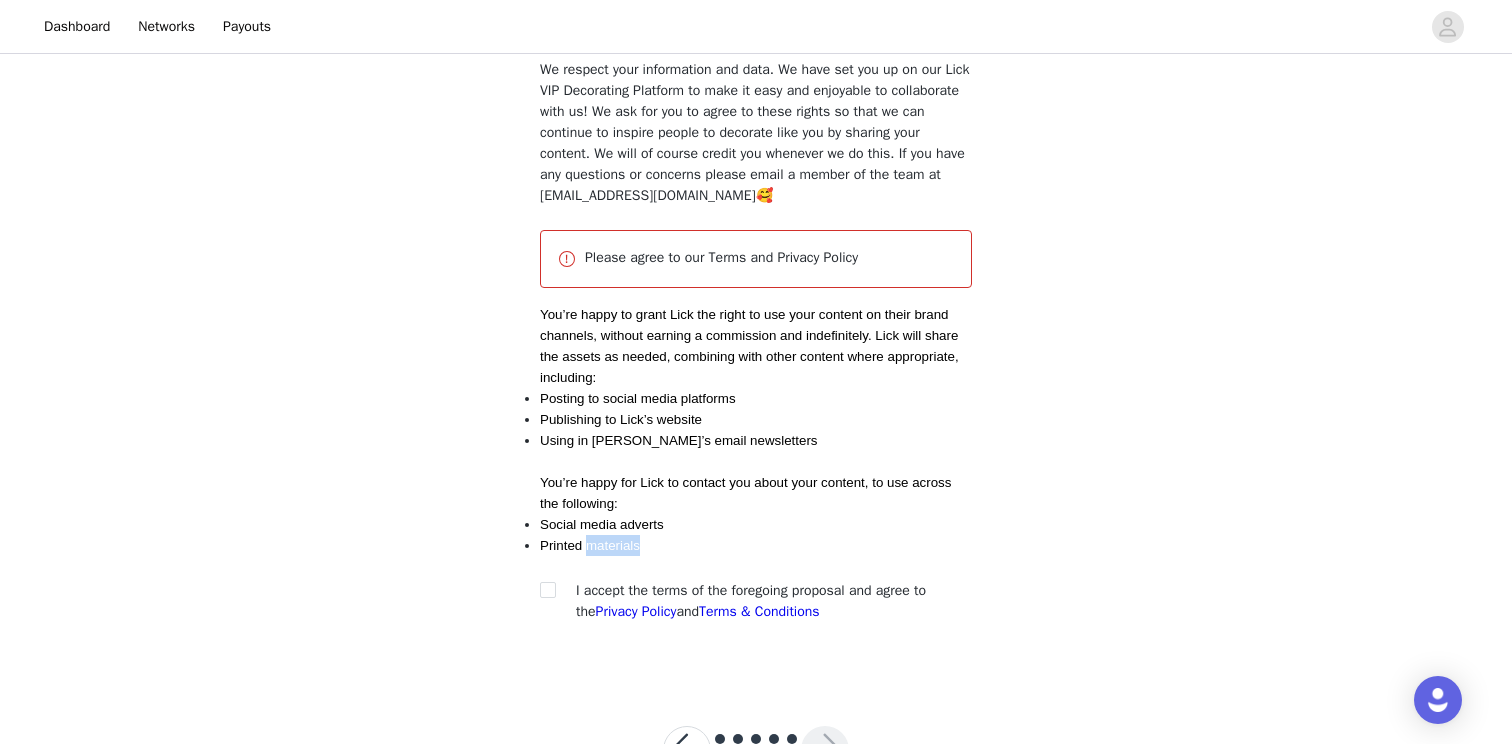 click on "Printed materials" at bounding box center (590, 545) 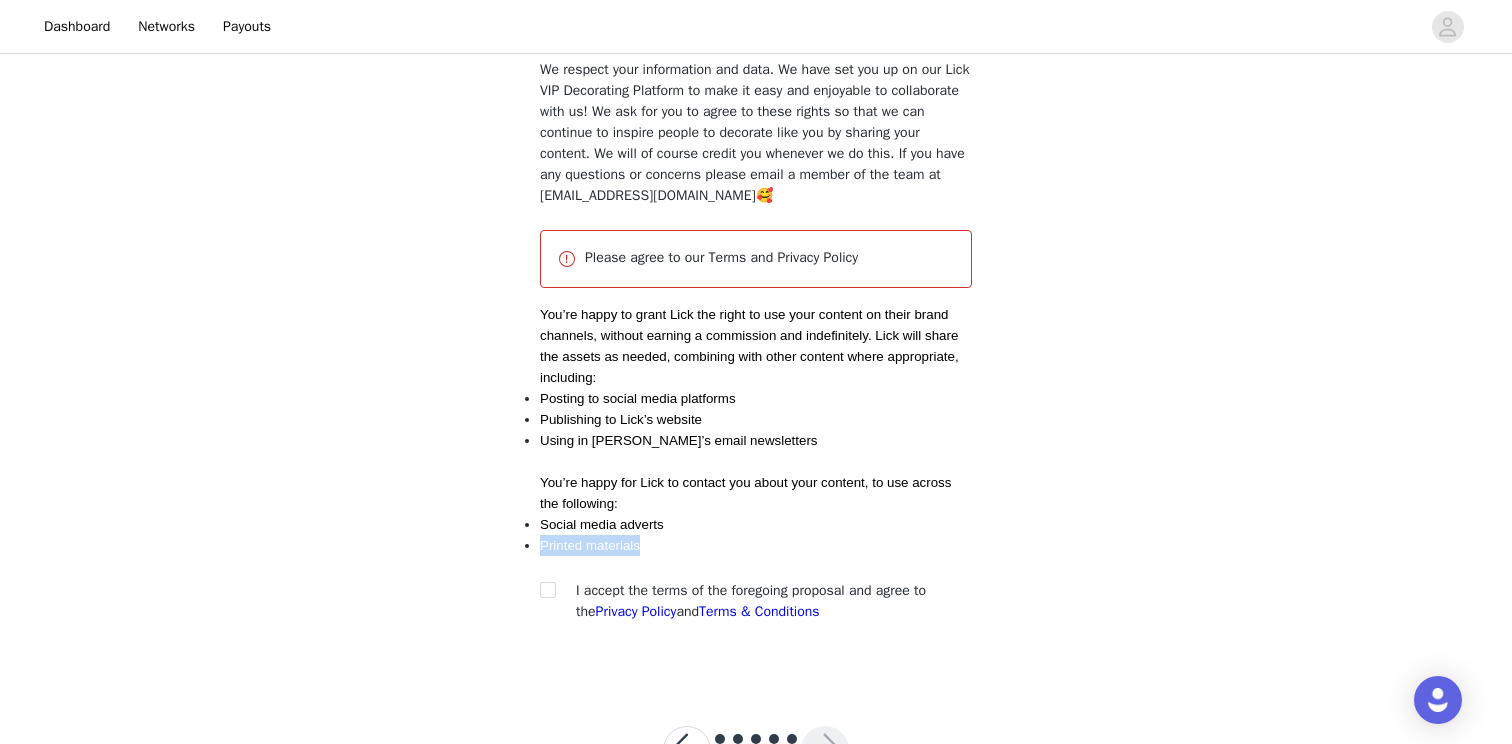 click on "Printed materials" at bounding box center (590, 545) 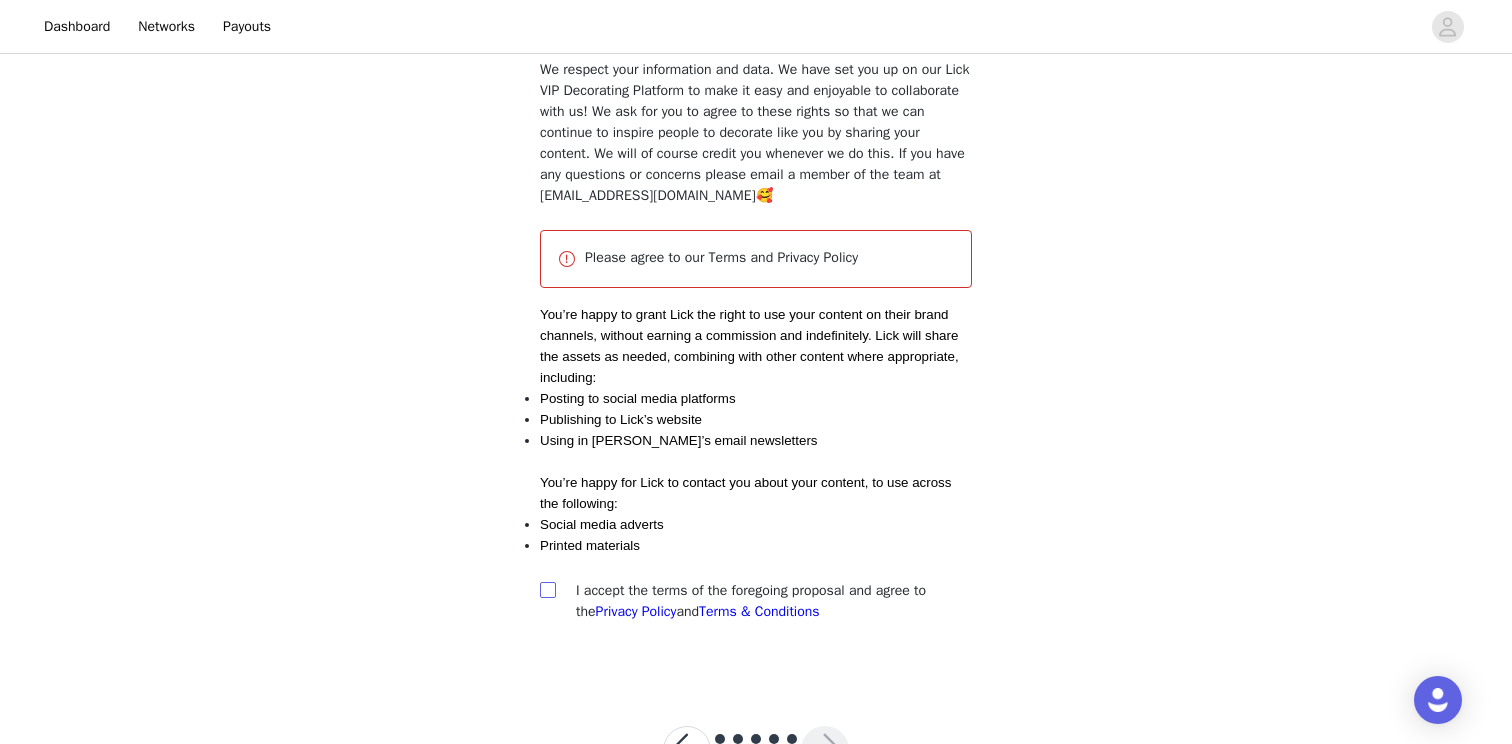 click at bounding box center (548, 590) 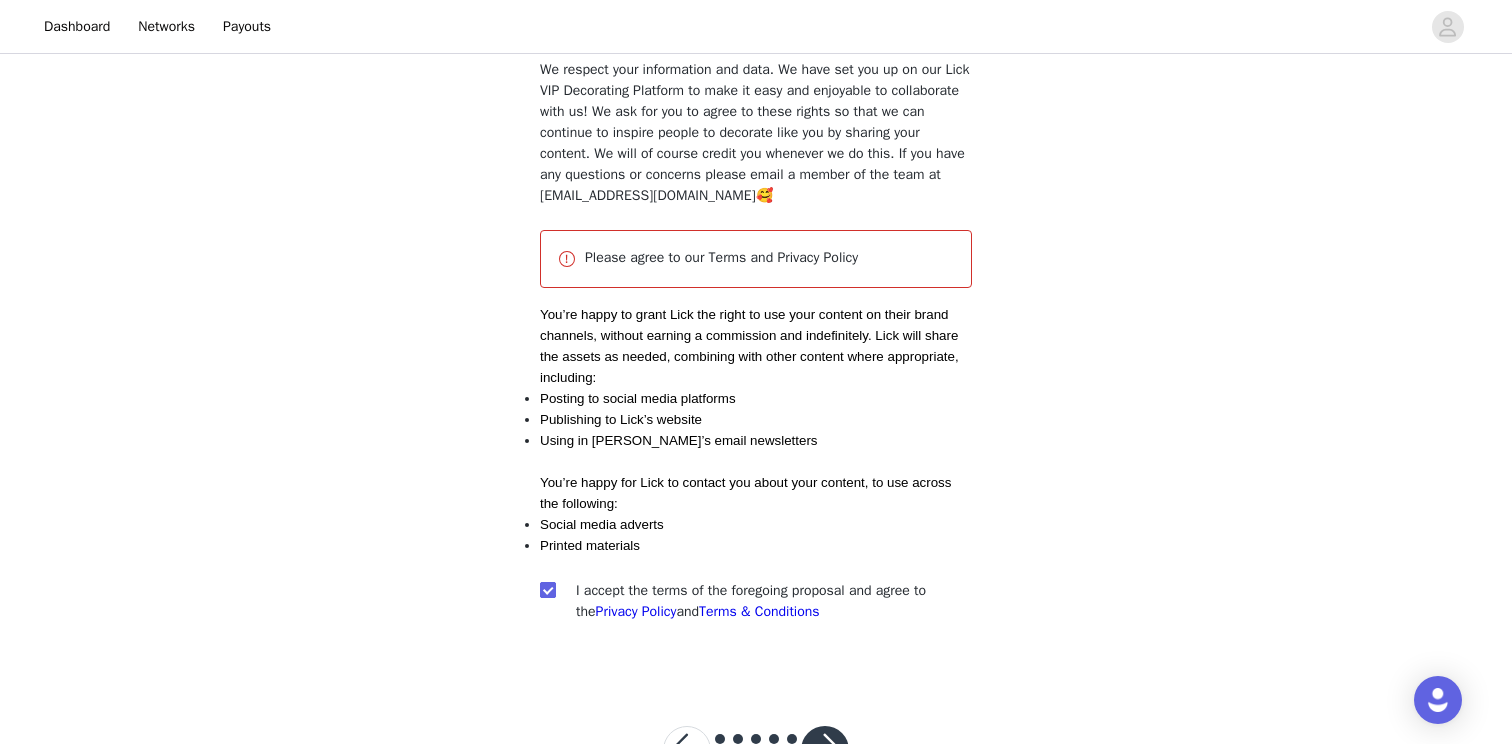 scroll, scrollTop: 252, scrollLeft: 0, axis: vertical 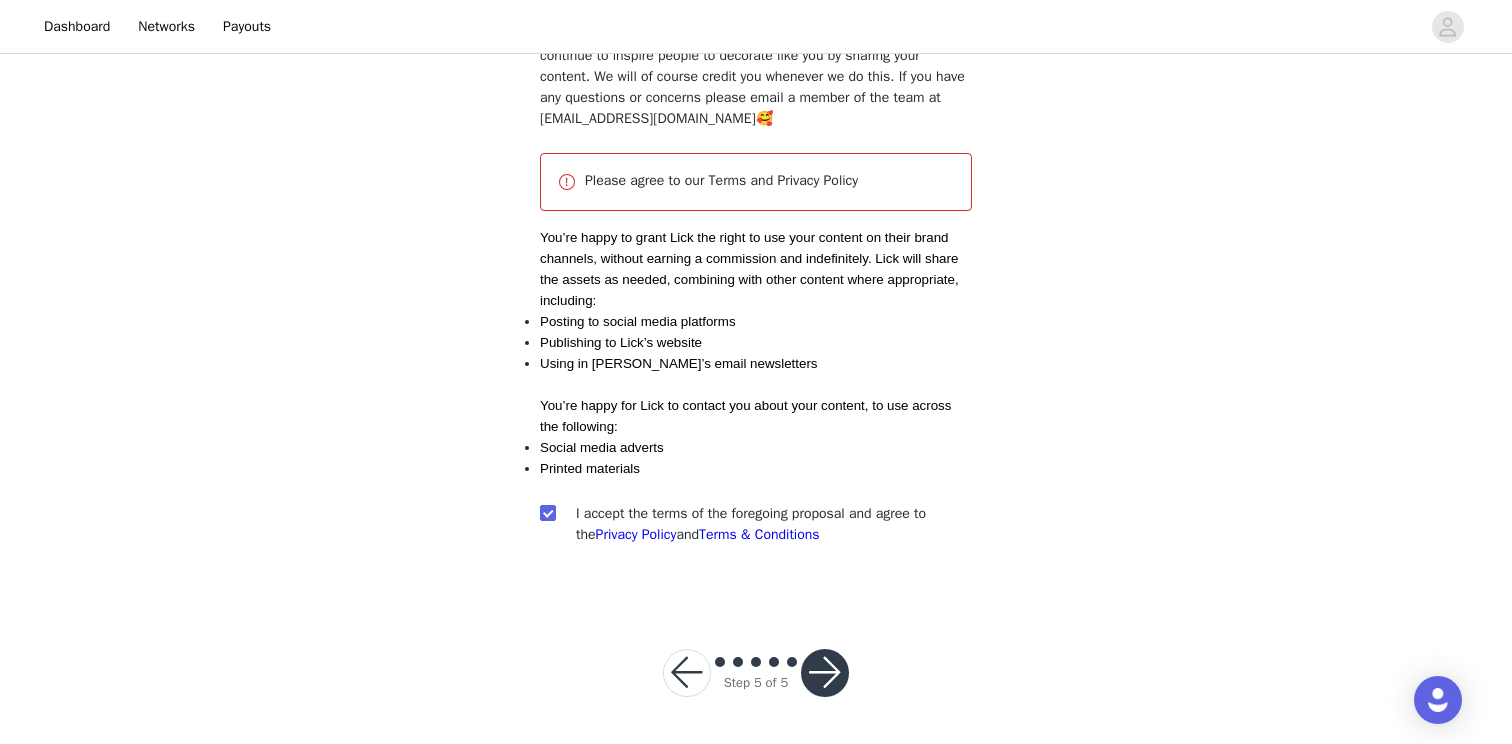 click at bounding box center [825, 673] 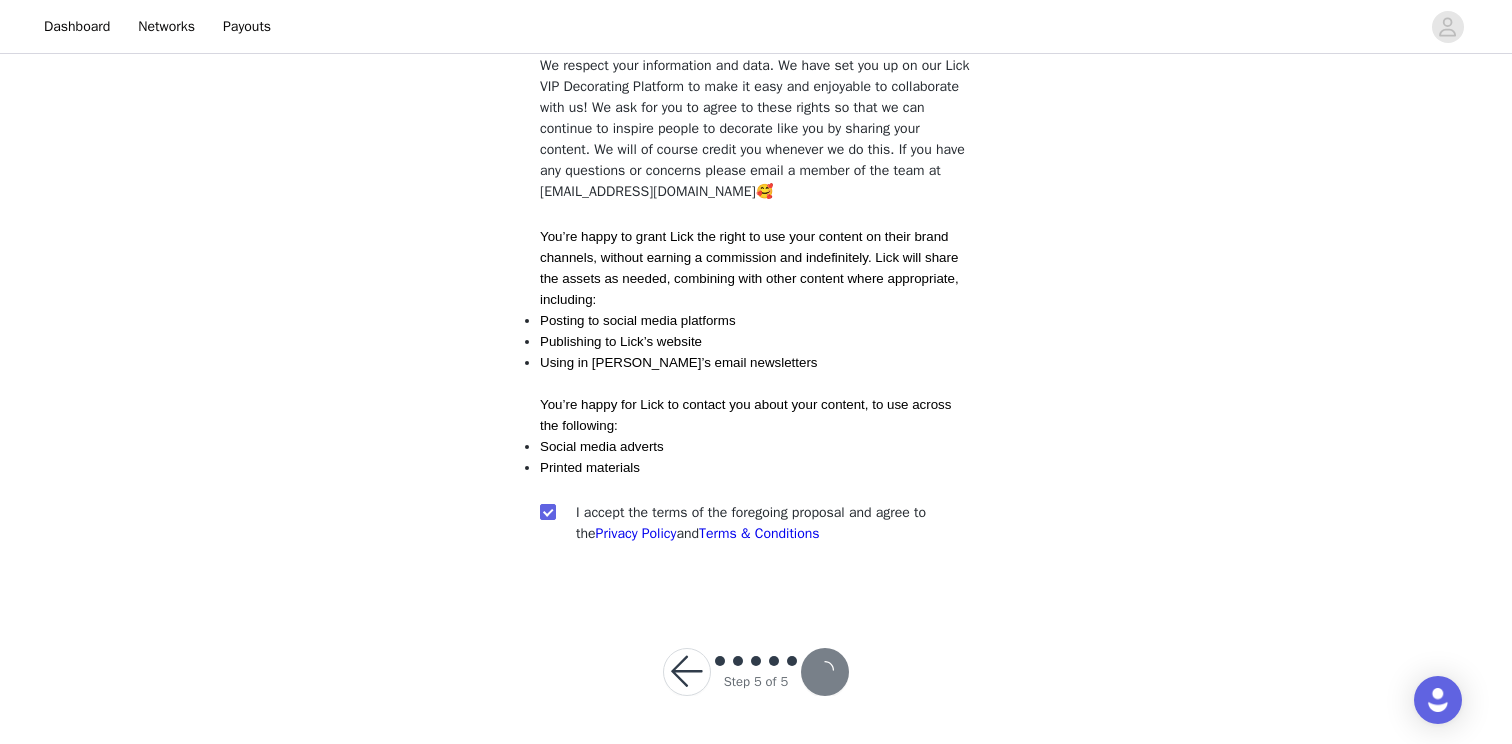 scroll, scrollTop: 178, scrollLeft: 0, axis: vertical 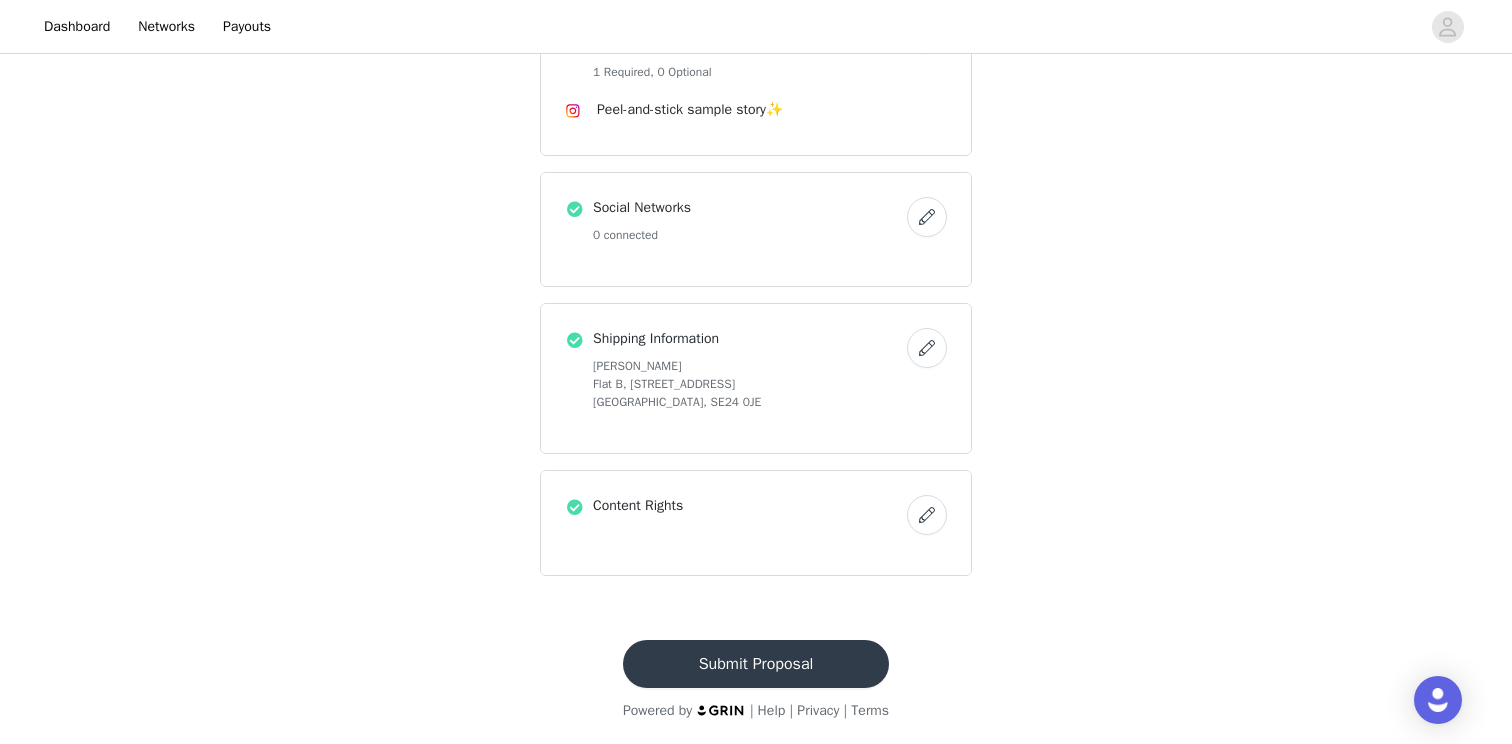 click on "Submit Proposal" at bounding box center [756, 664] 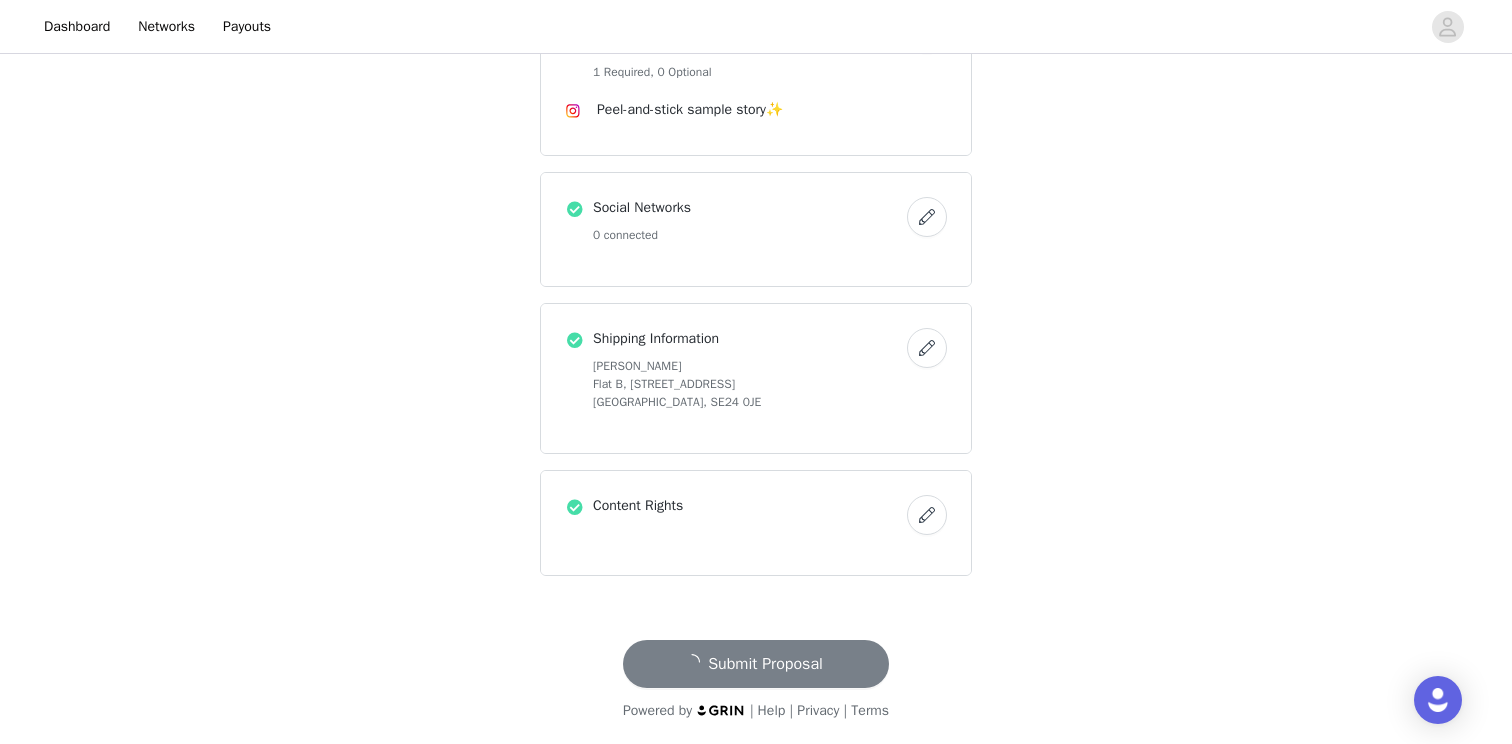 scroll, scrollTop: 0, scrollLeft: 0, axis: both 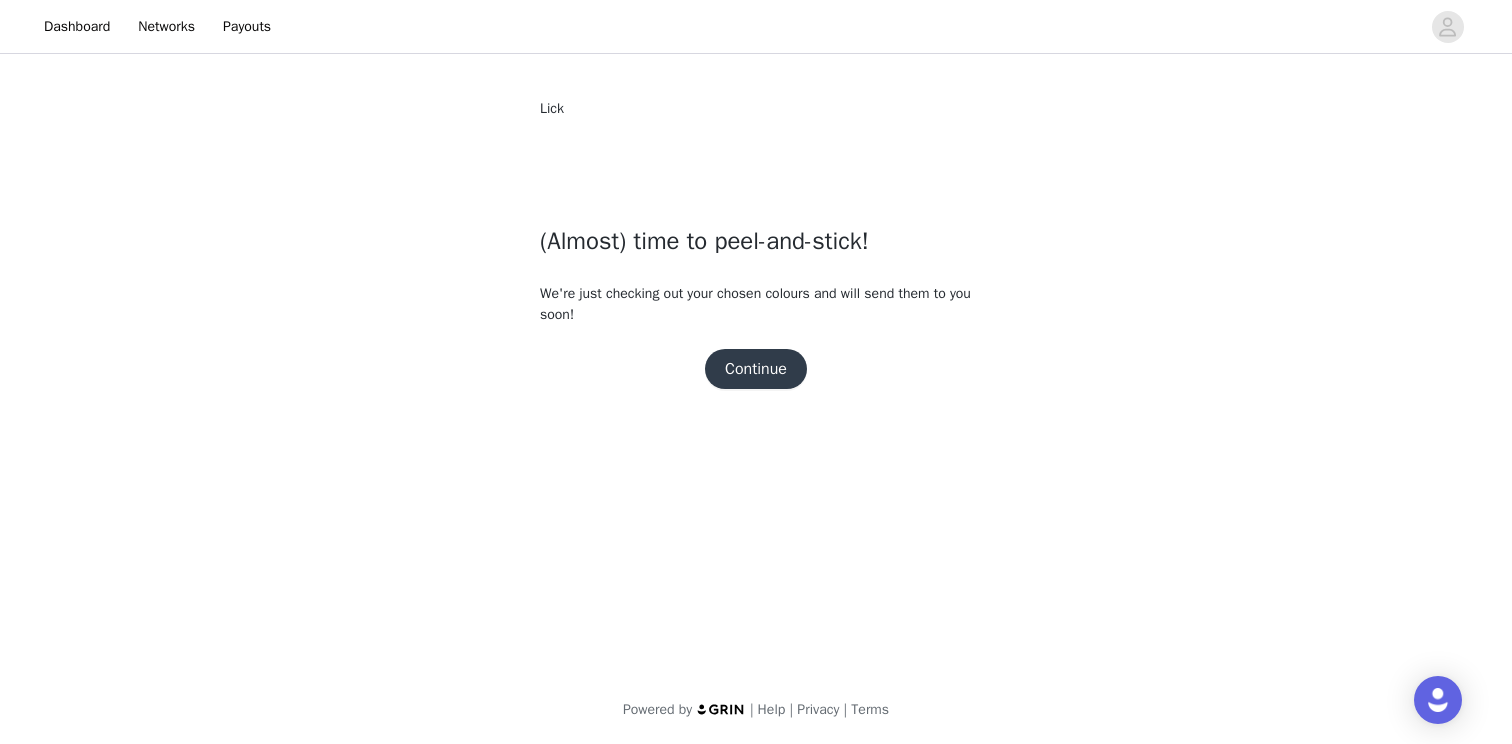 click on "Continue" at bounding box center [756, 369] 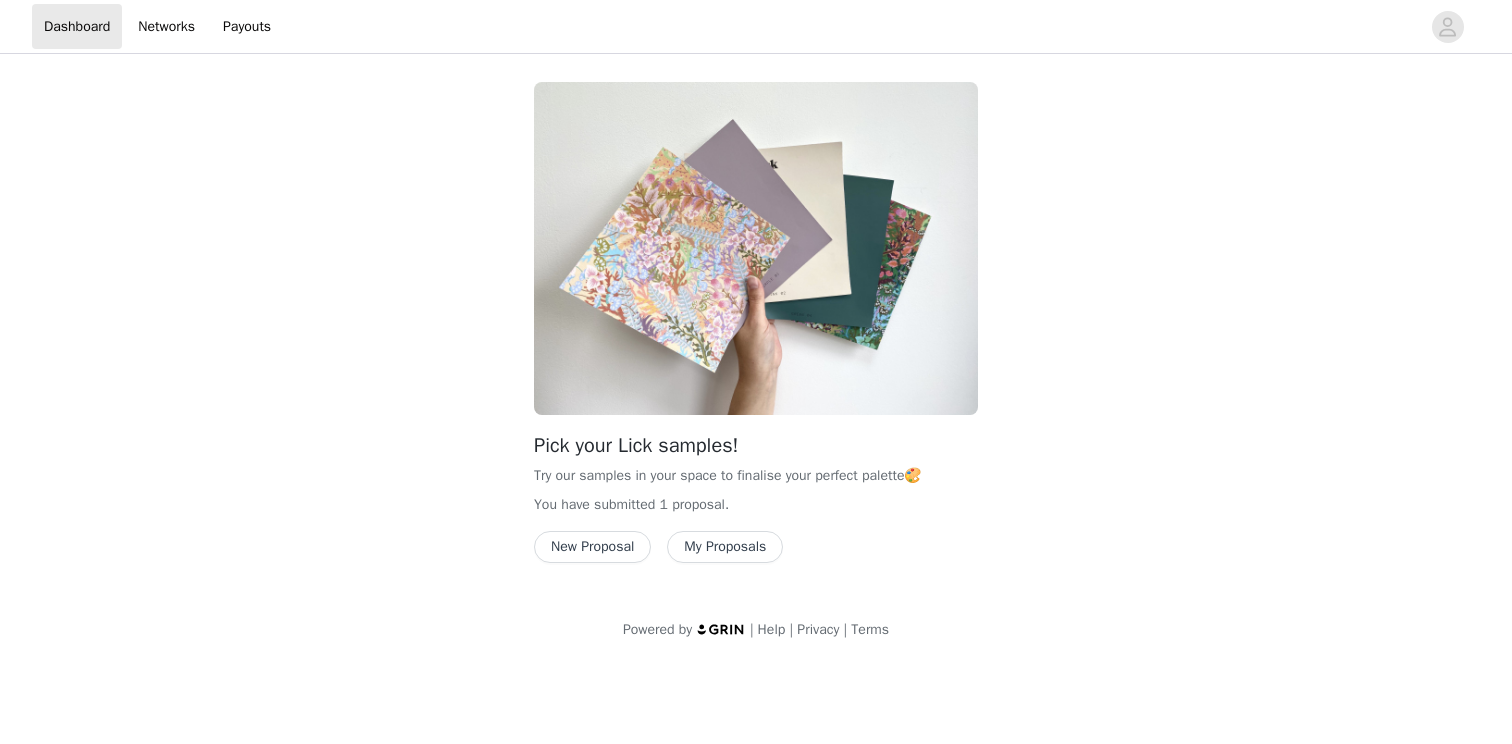 scroll, scrollTop: 0, scrollLeft: 0, axis: both 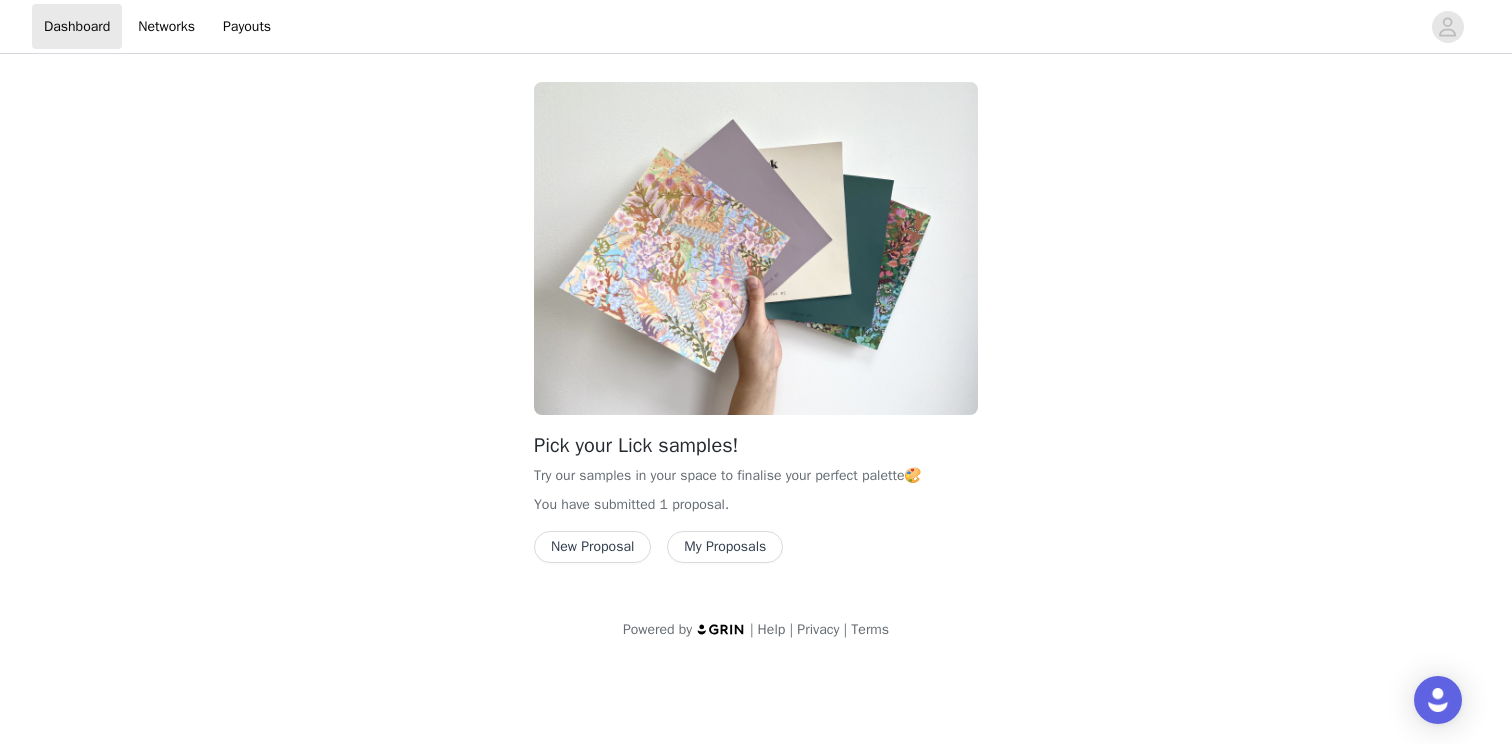 click on "My Proposals" at bounding box center (725, 547) 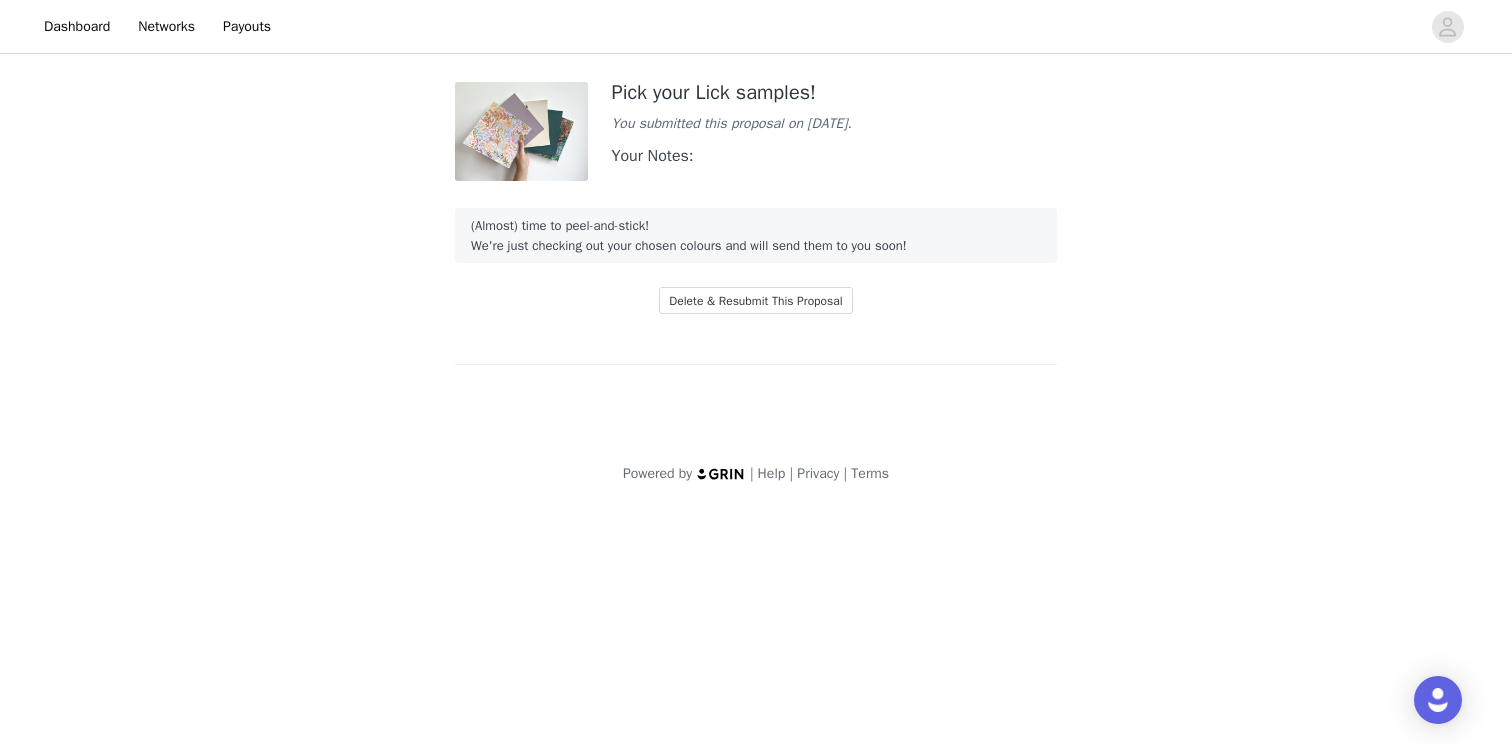 click on "(Almost) time to peel-and-stick!" at bounding box center [560, 225] 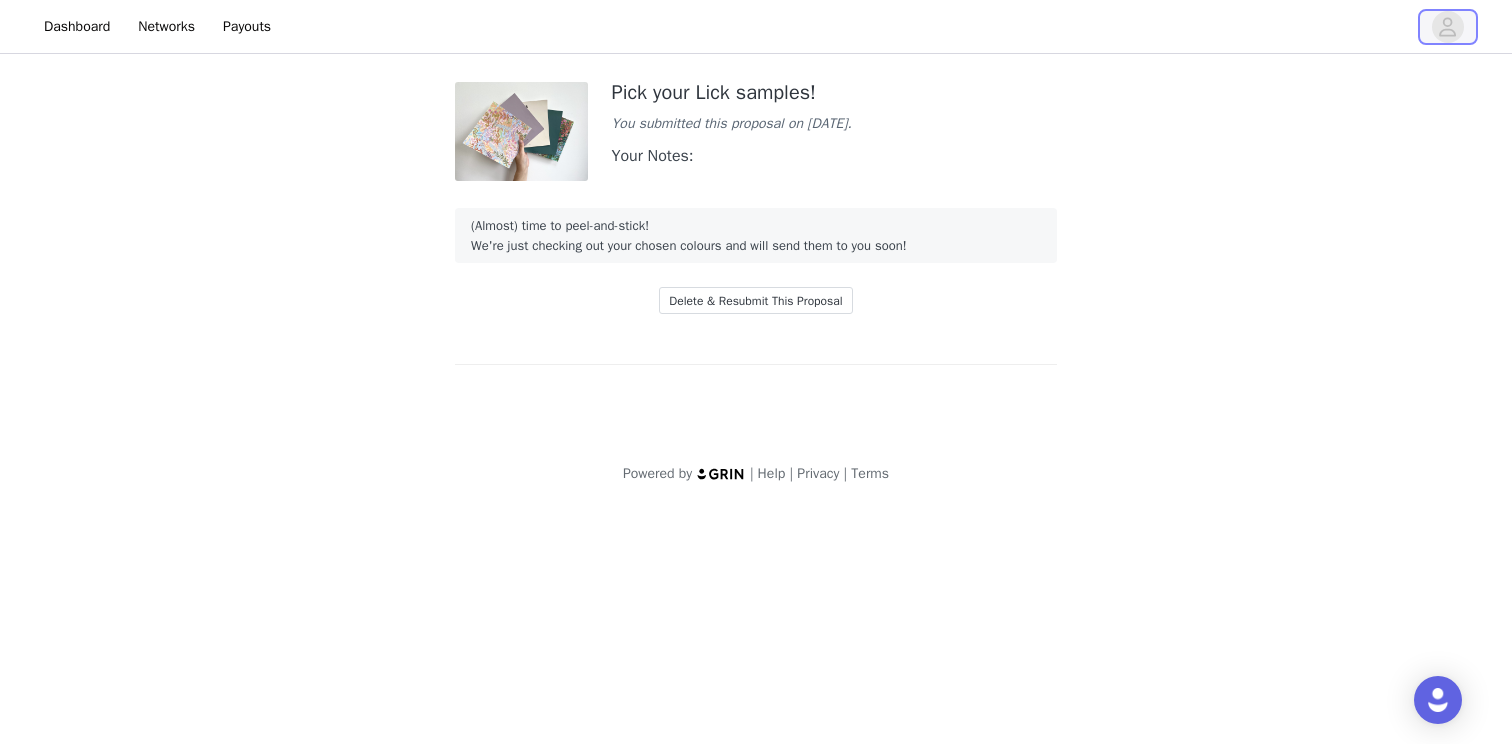 click at bounding box center [1448, 27] 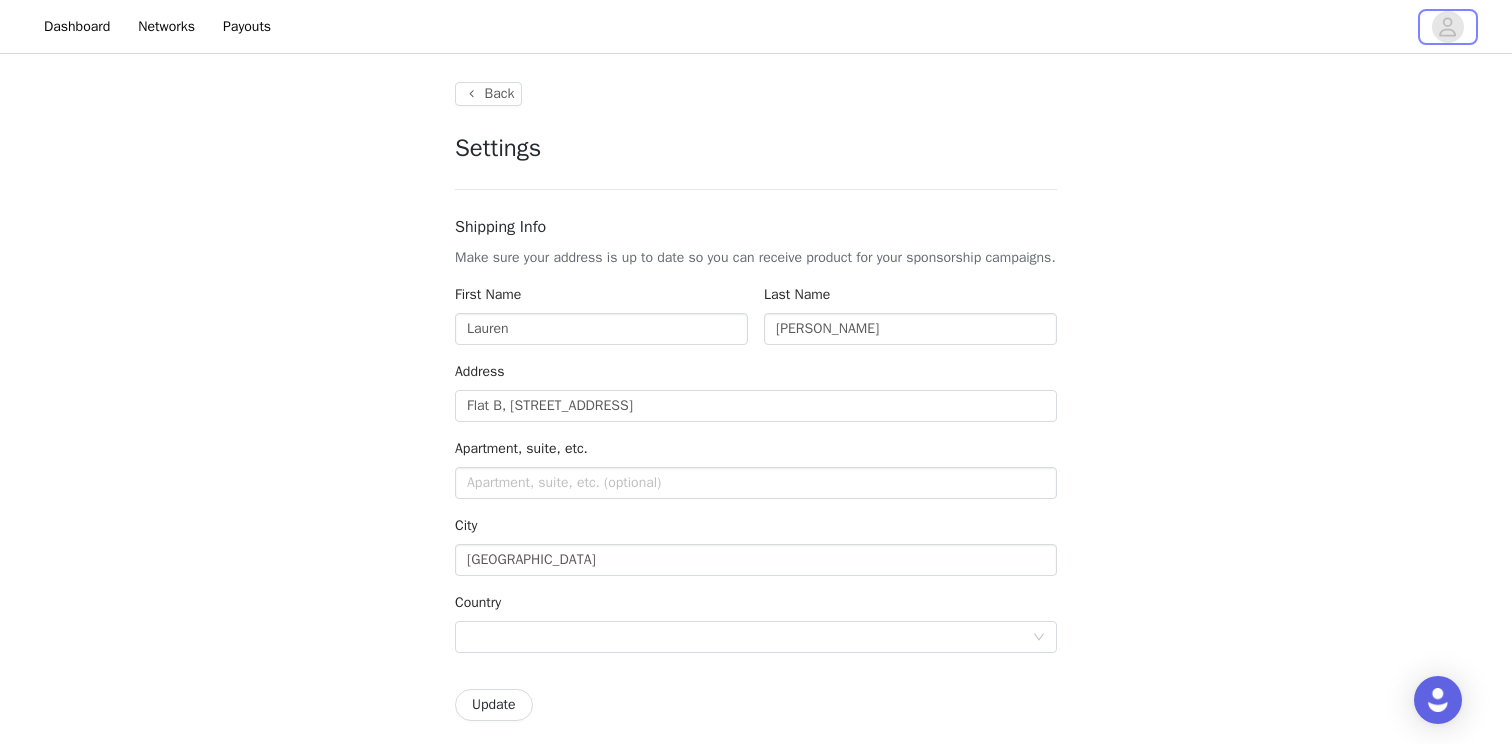 type on "+1 ([GEOGRAPHIC_DATA])" 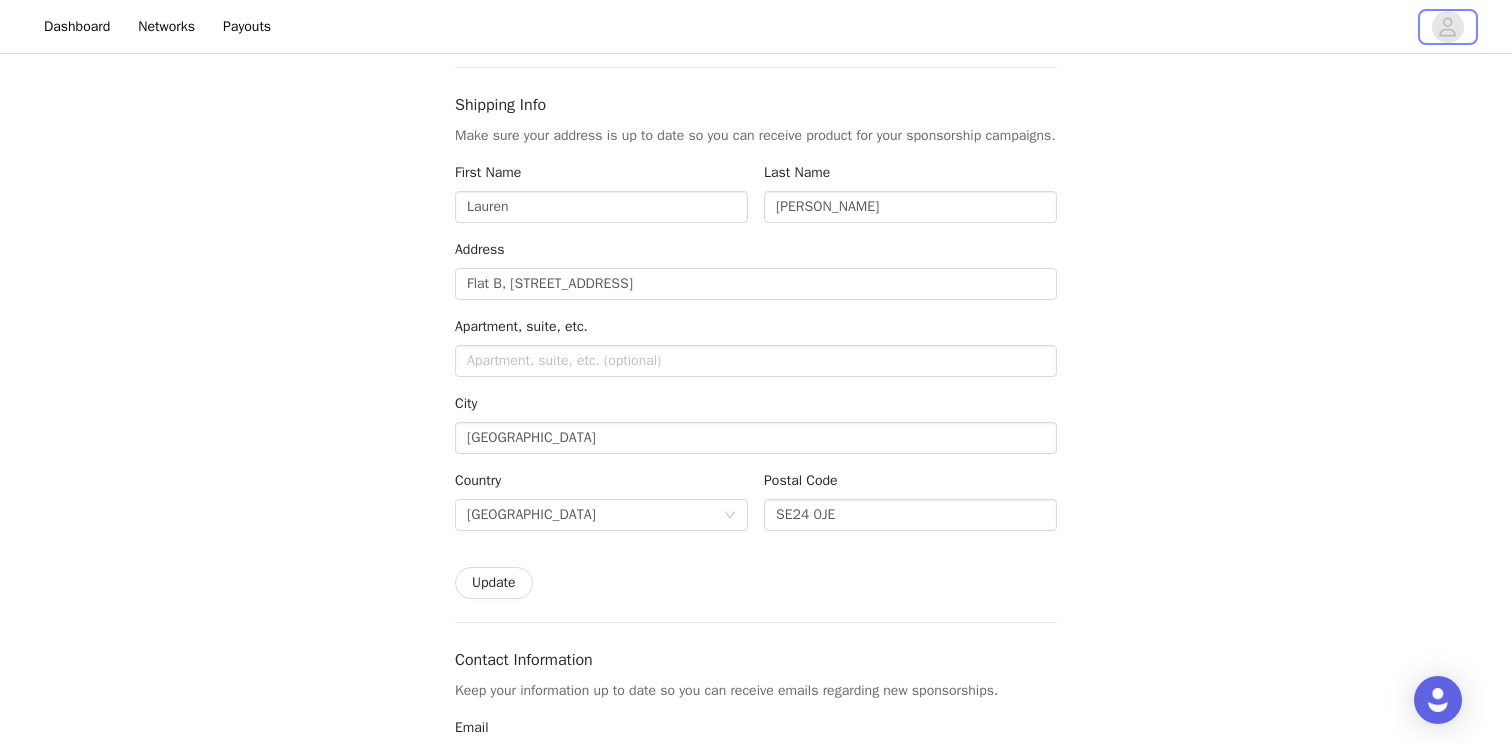 scroll, scrollTop: 0, scrollLeft: 0, axis: both 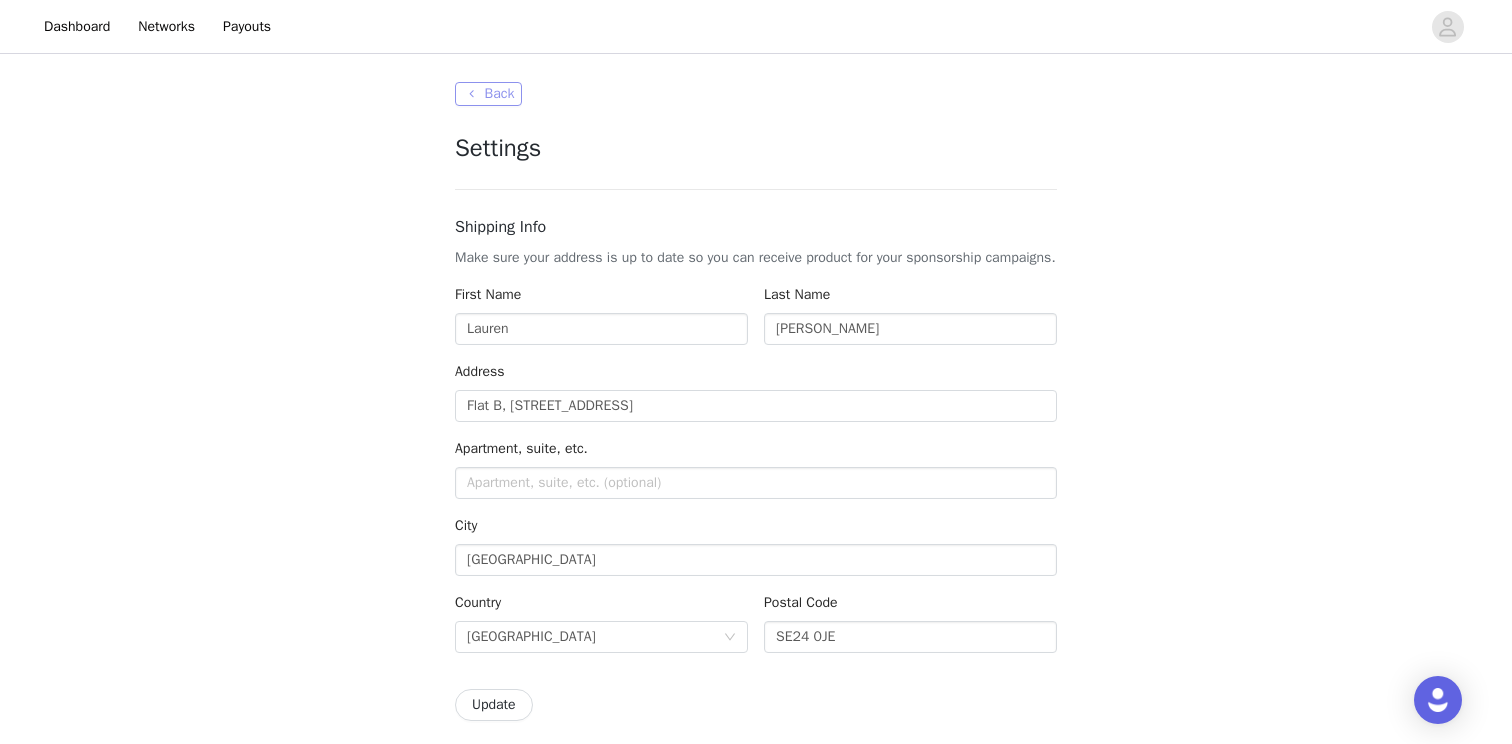 click on "Back" at bounding box center [488, 94] 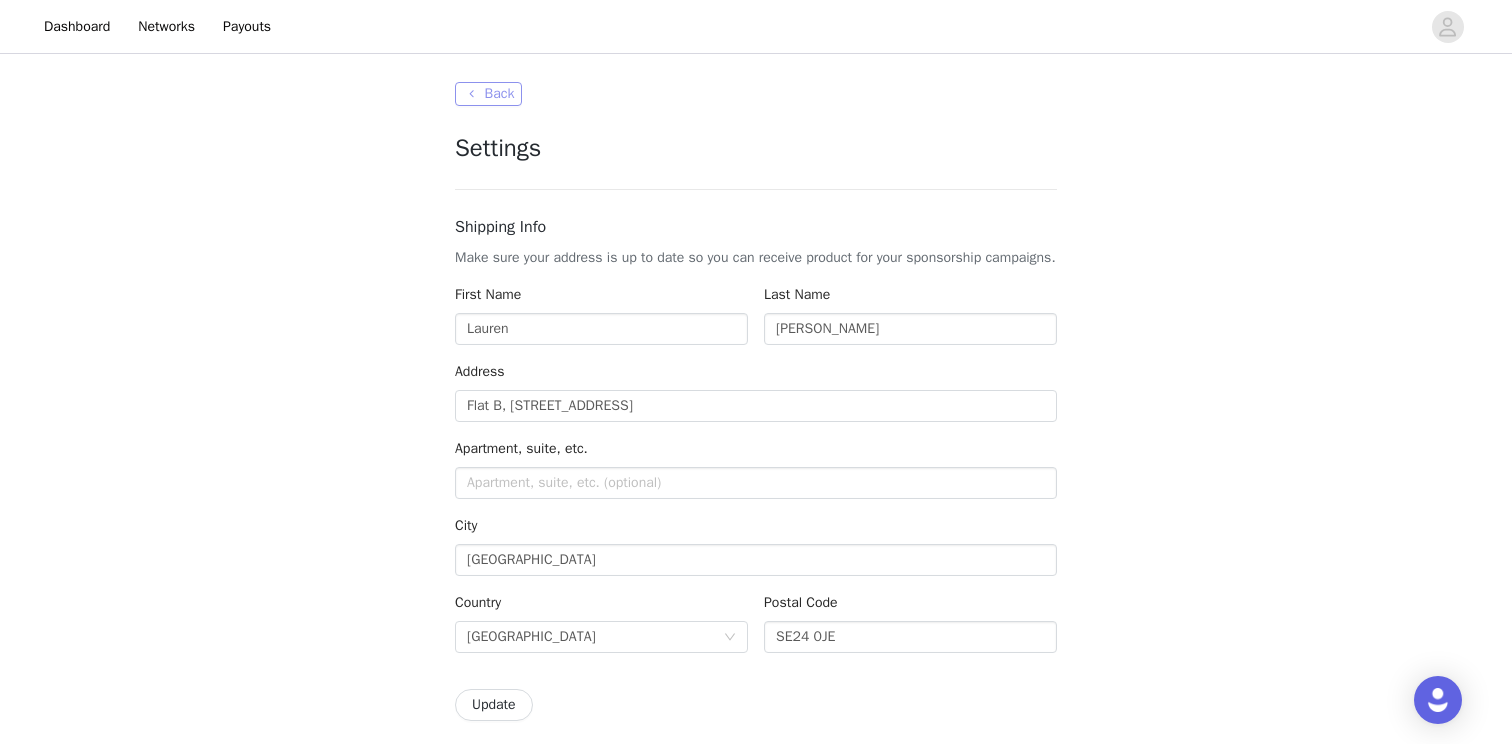 click on "Back" at bounding box center (488, 94) 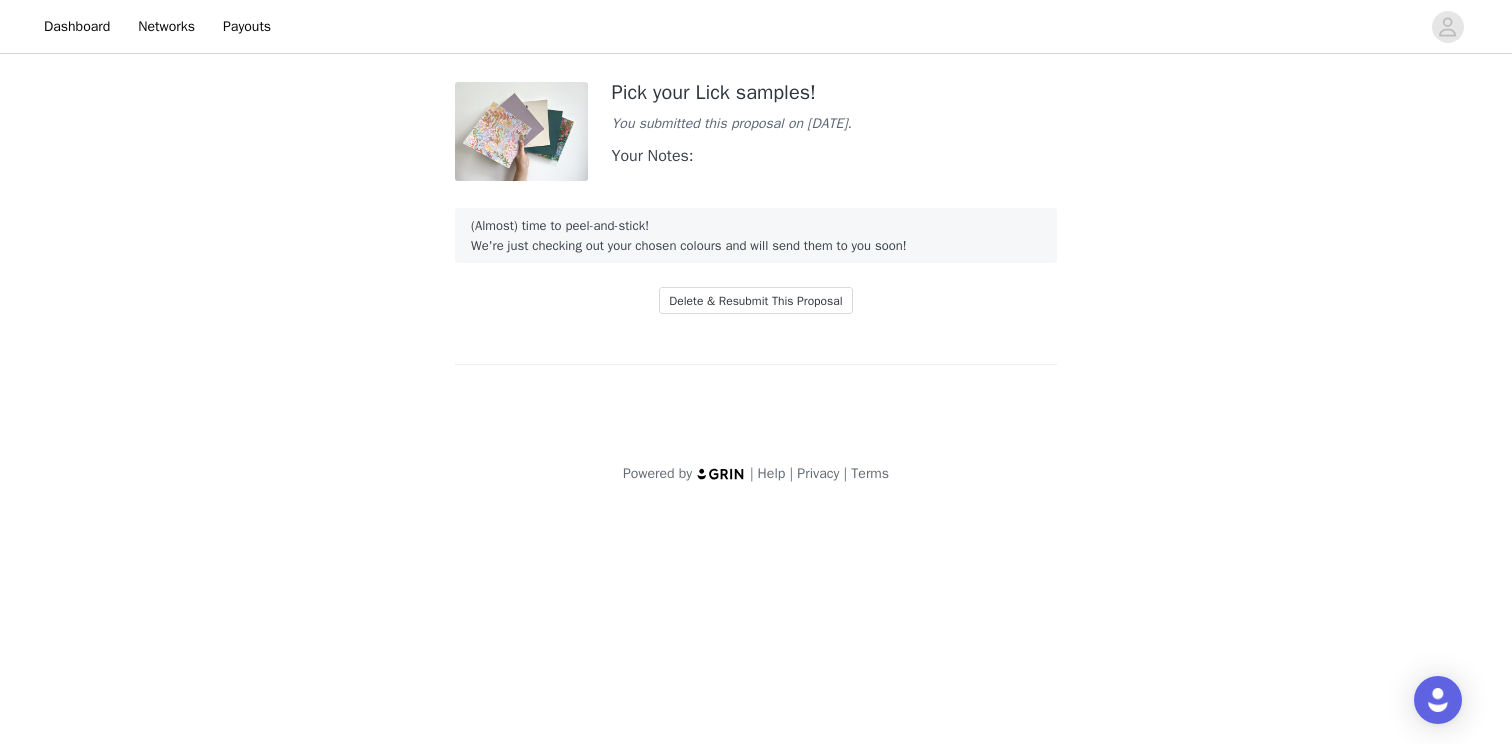click on "Your Notes:" at bounding box center (653, 156) 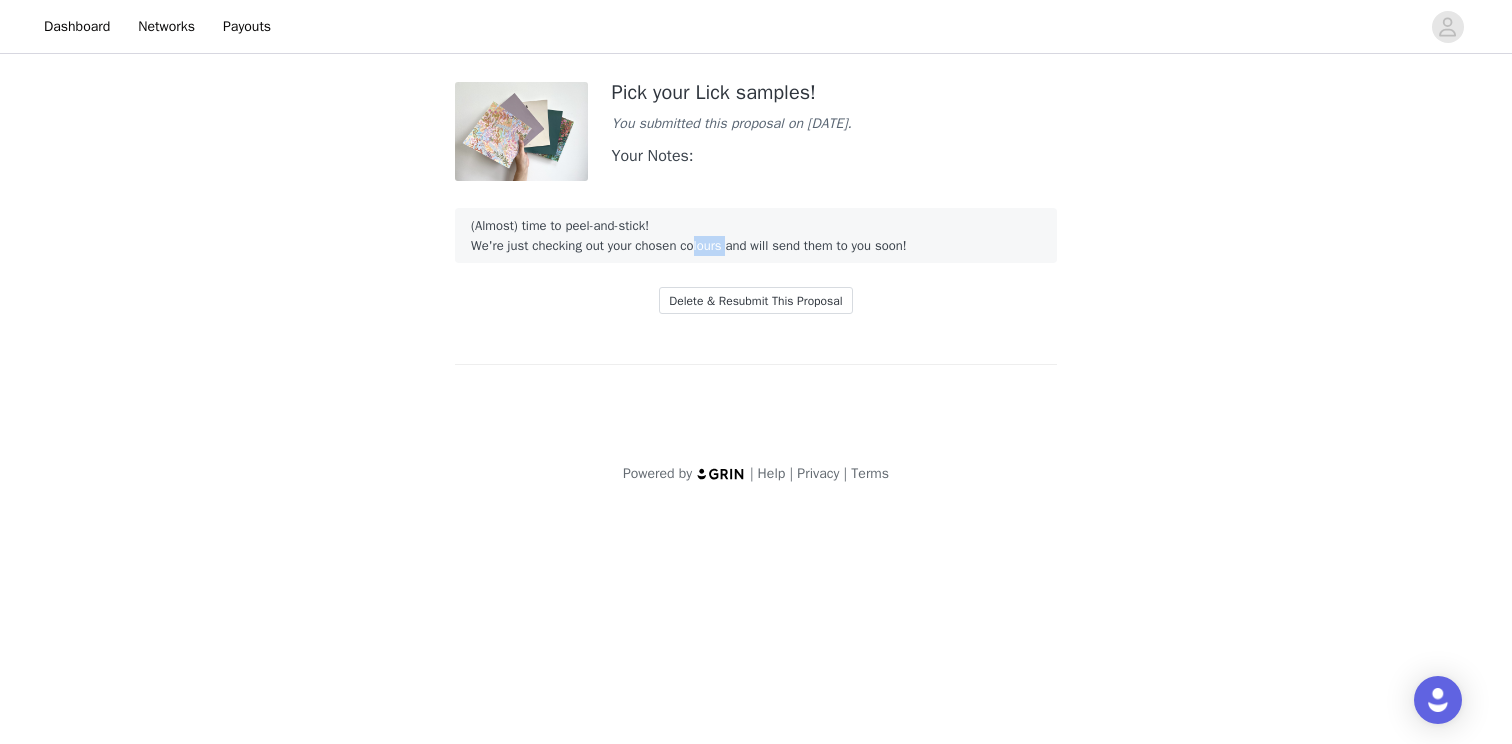 click on "(Almost) time to peel-and-stick!
We're just checking out your chosen colours and will send them to you soon!" at bounding box center (756, 235) 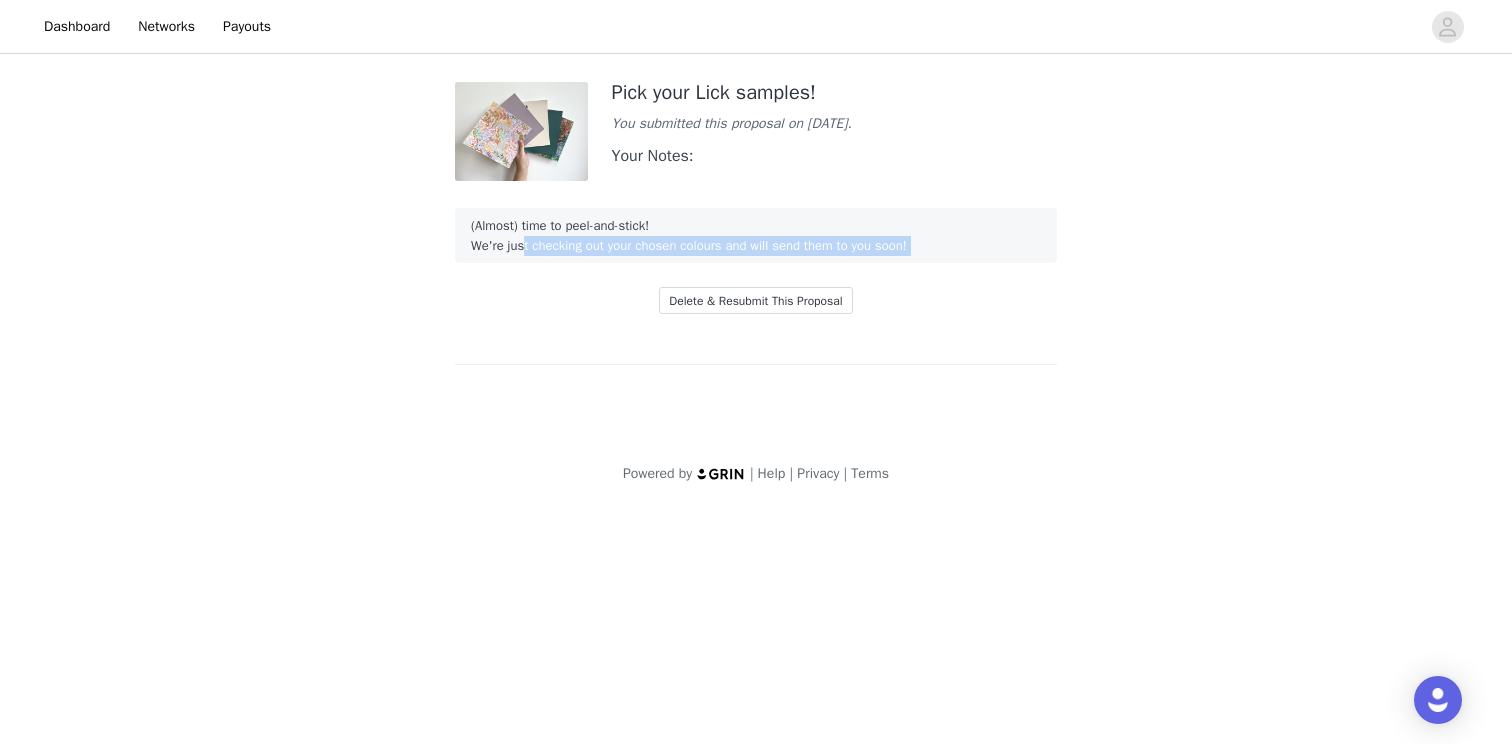 click on "(Almost) time to peel-and-stick!
We're just checking out your chosen colours and will send them to you soon!" at bounding box center [756, 235] 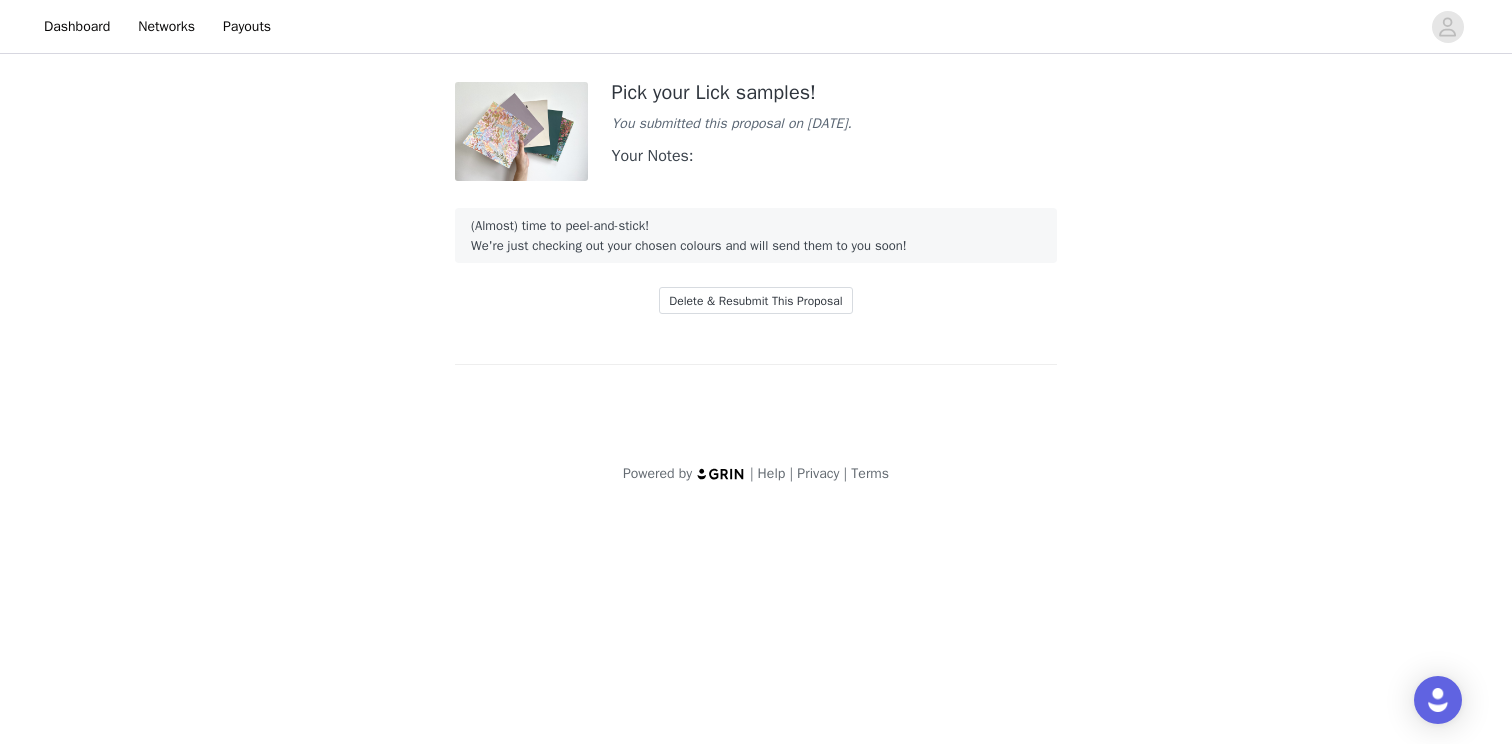 click on "Pick your Lick samples!
You submitted this proposal on [DATE].
Your Notes:
(Almost) time to peel-and-stick!
We're just checking out your chosen colours and will send them to you soon!
Delete & Resubmit This Proposal" at bounding box center [756, 217] 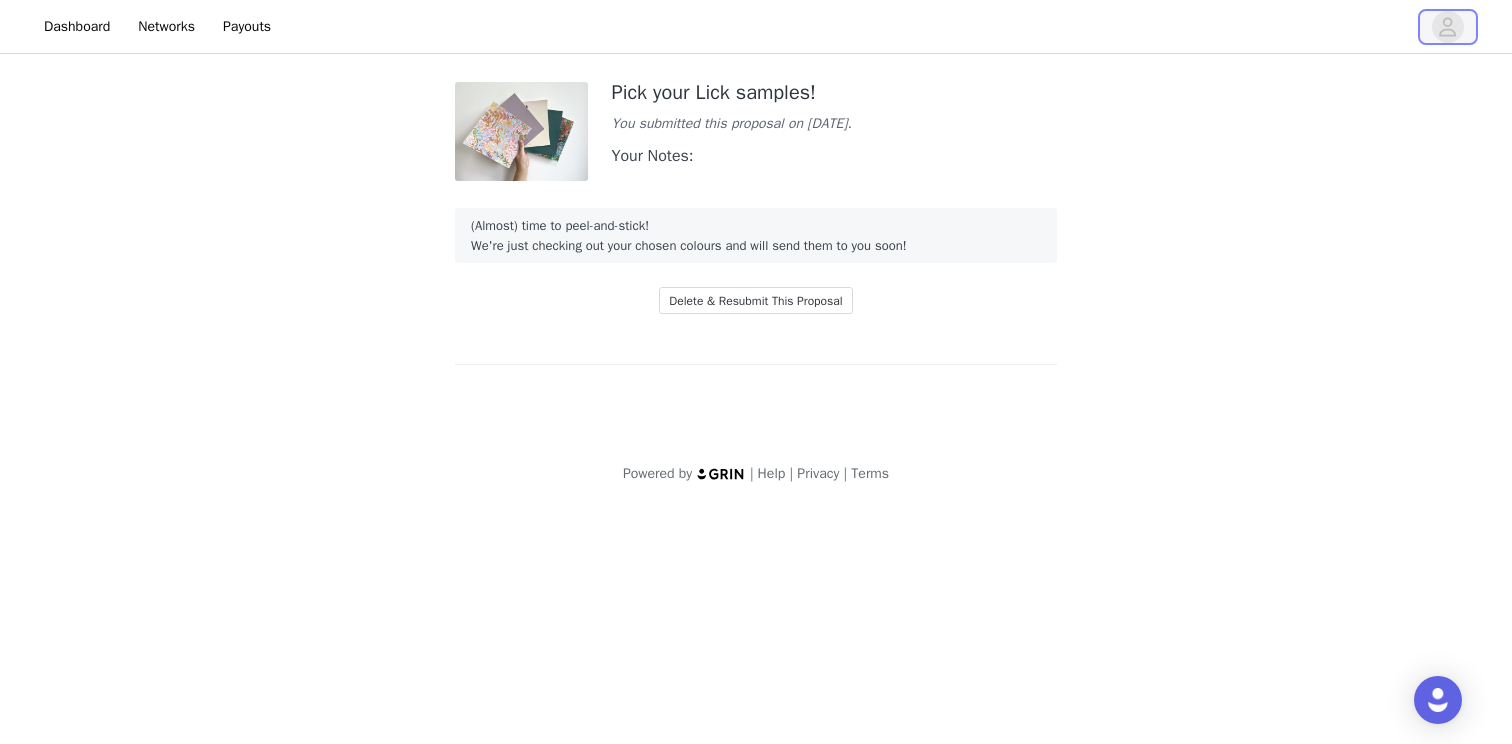 click 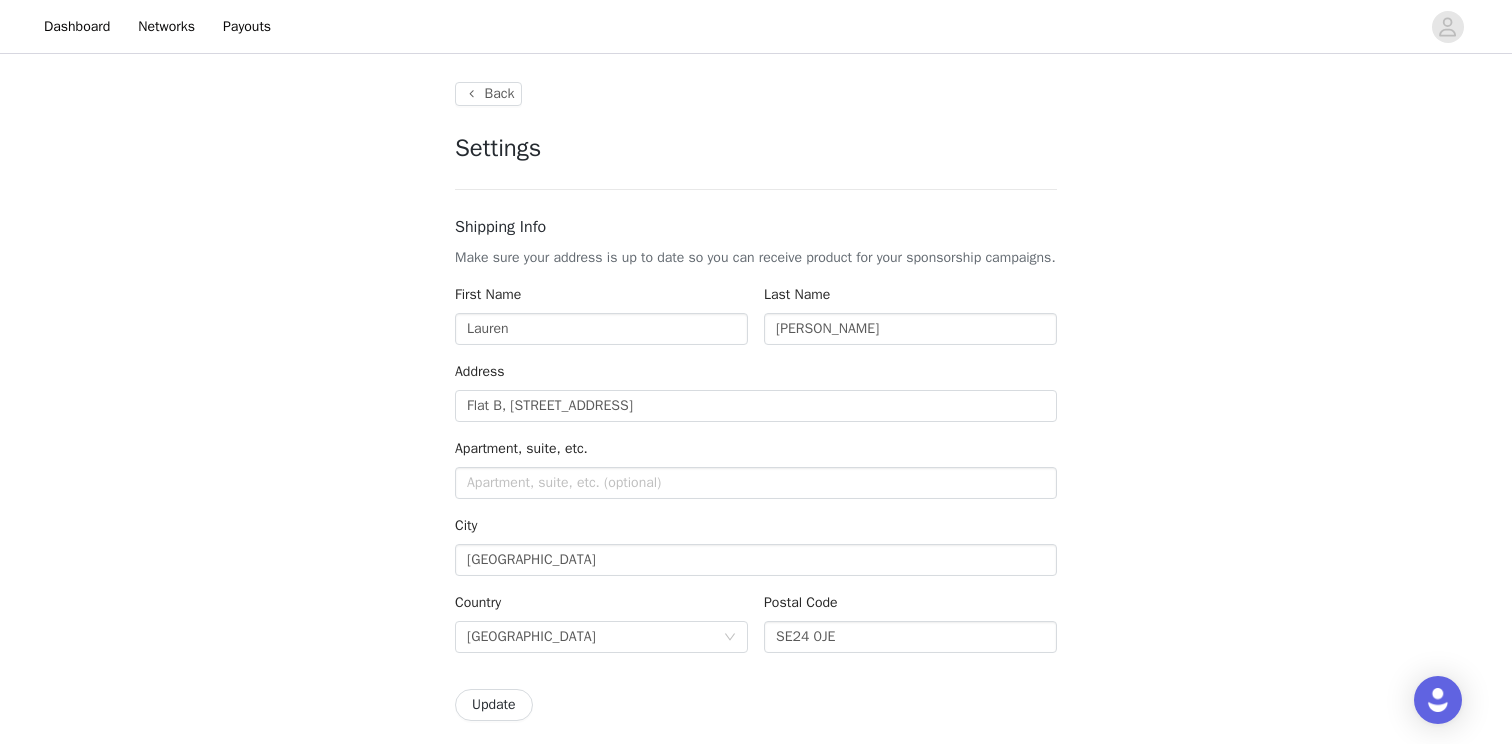 type on "+1 ([GEOGRAPHIC_DATA])" 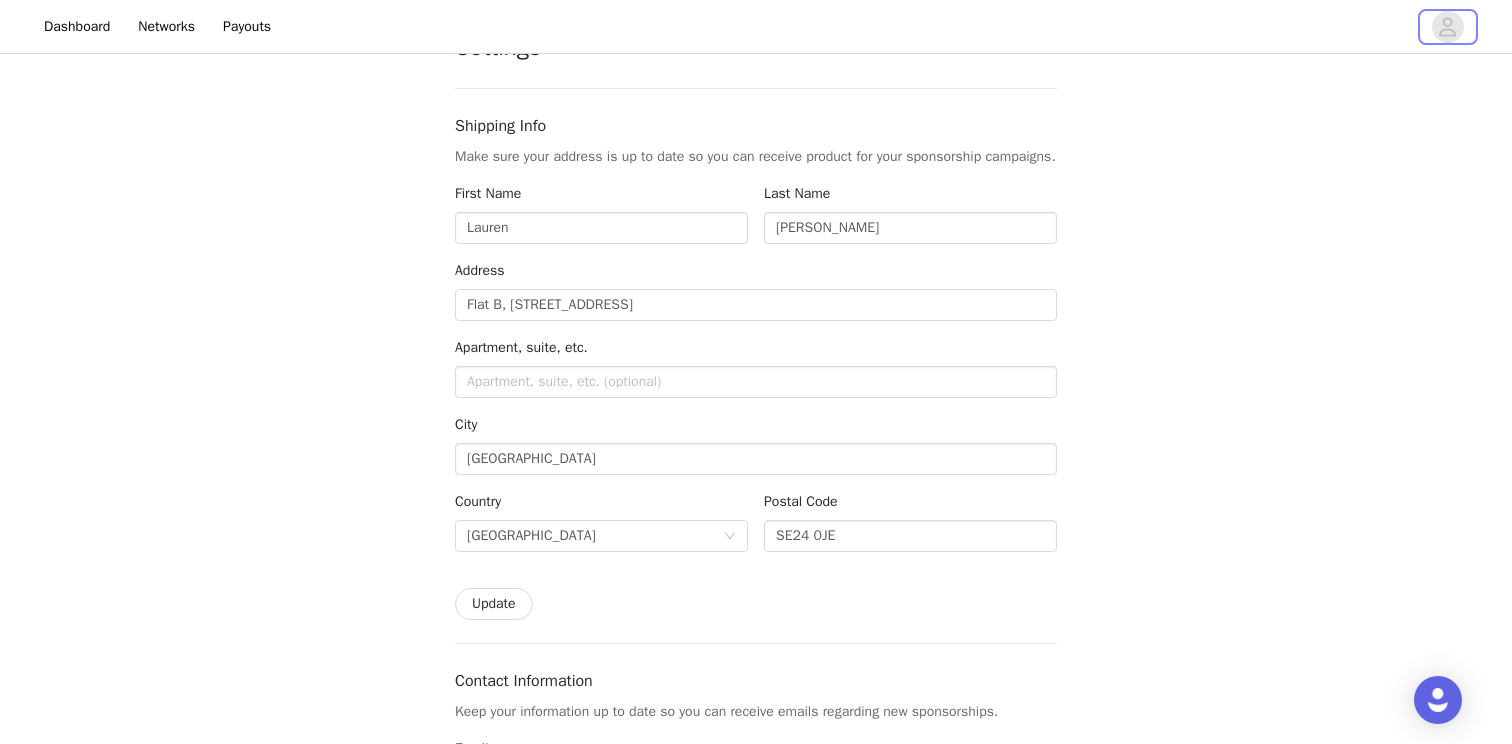scroll, scrollTop: 0, scrollLeft: 0, axis: both 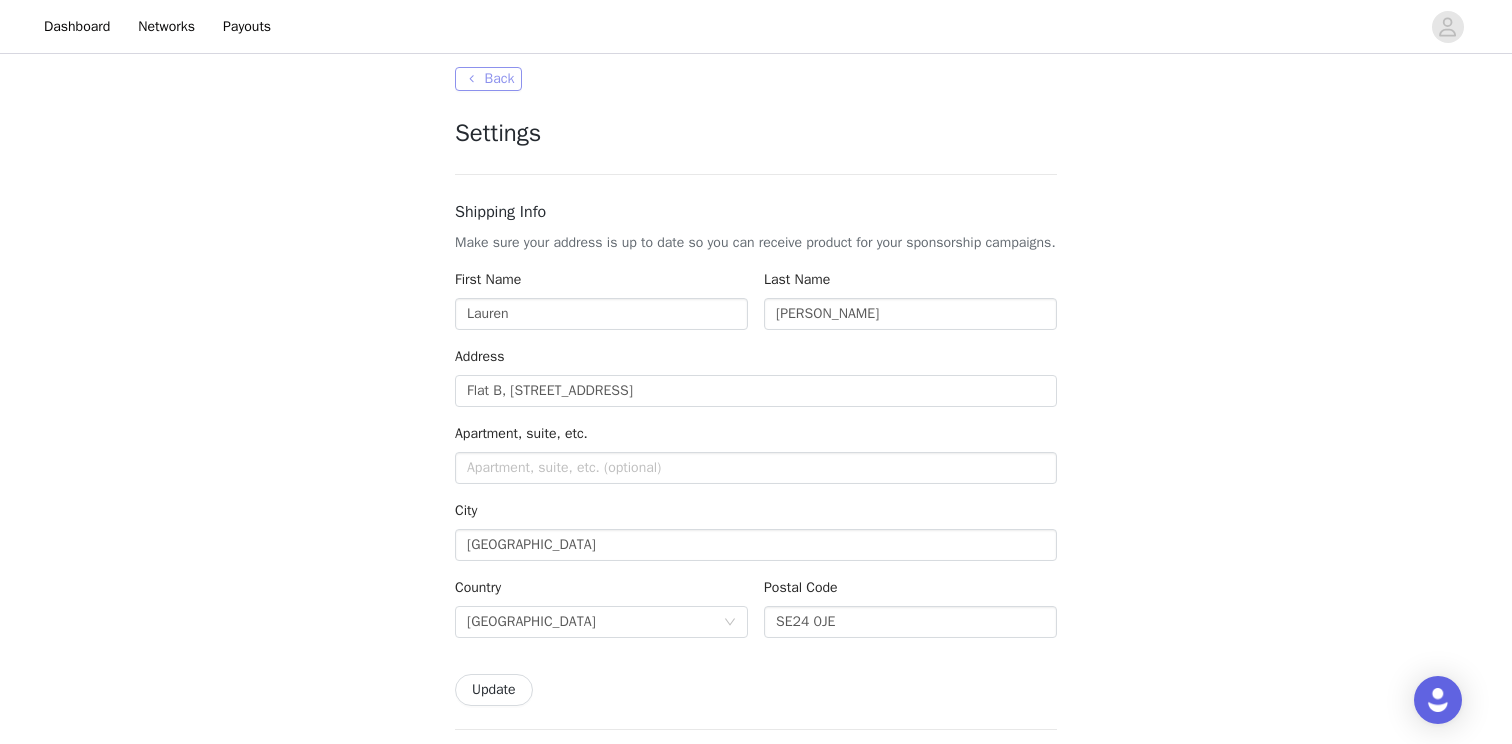 click on "Back" at bounding box center [488, 79] 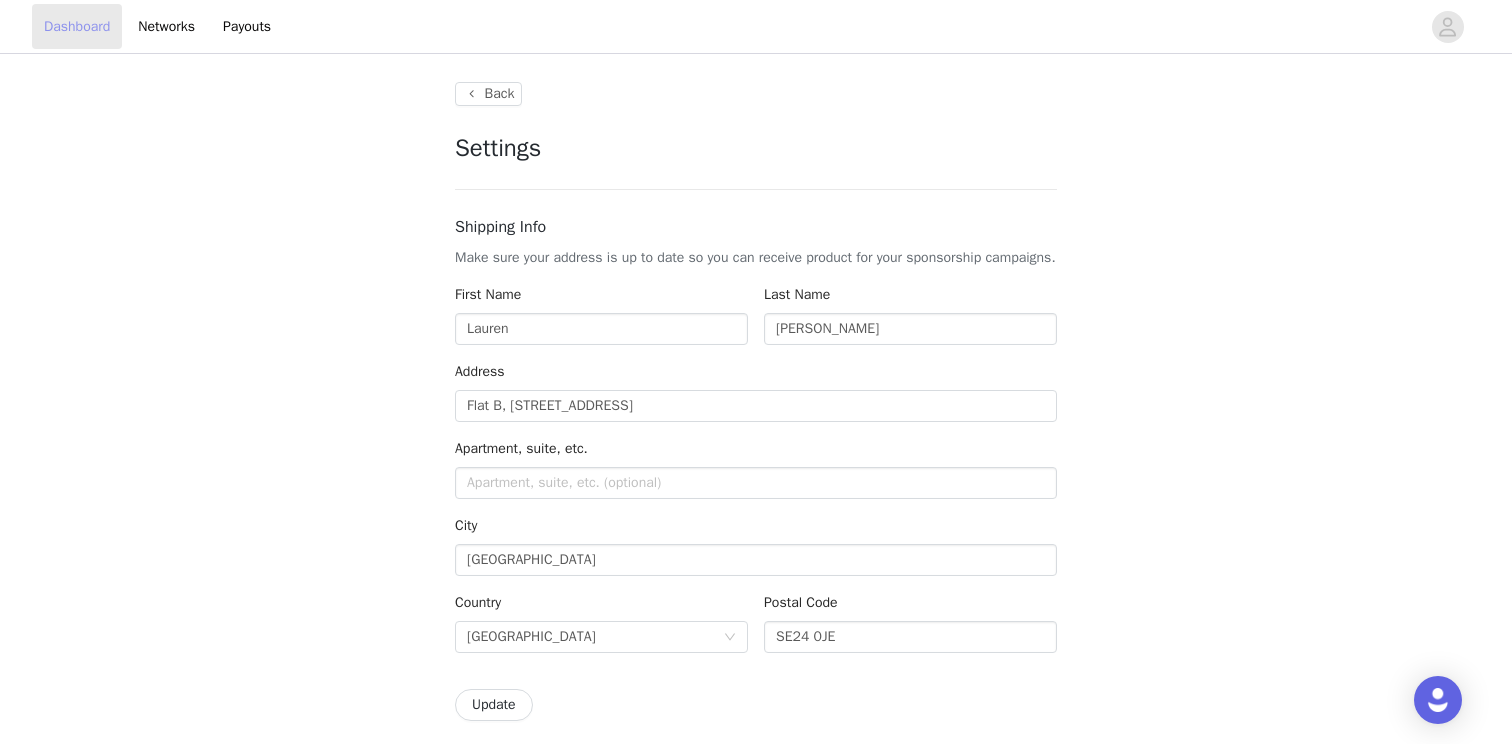 click on "Dashboard" at bounding box center [77, 26] 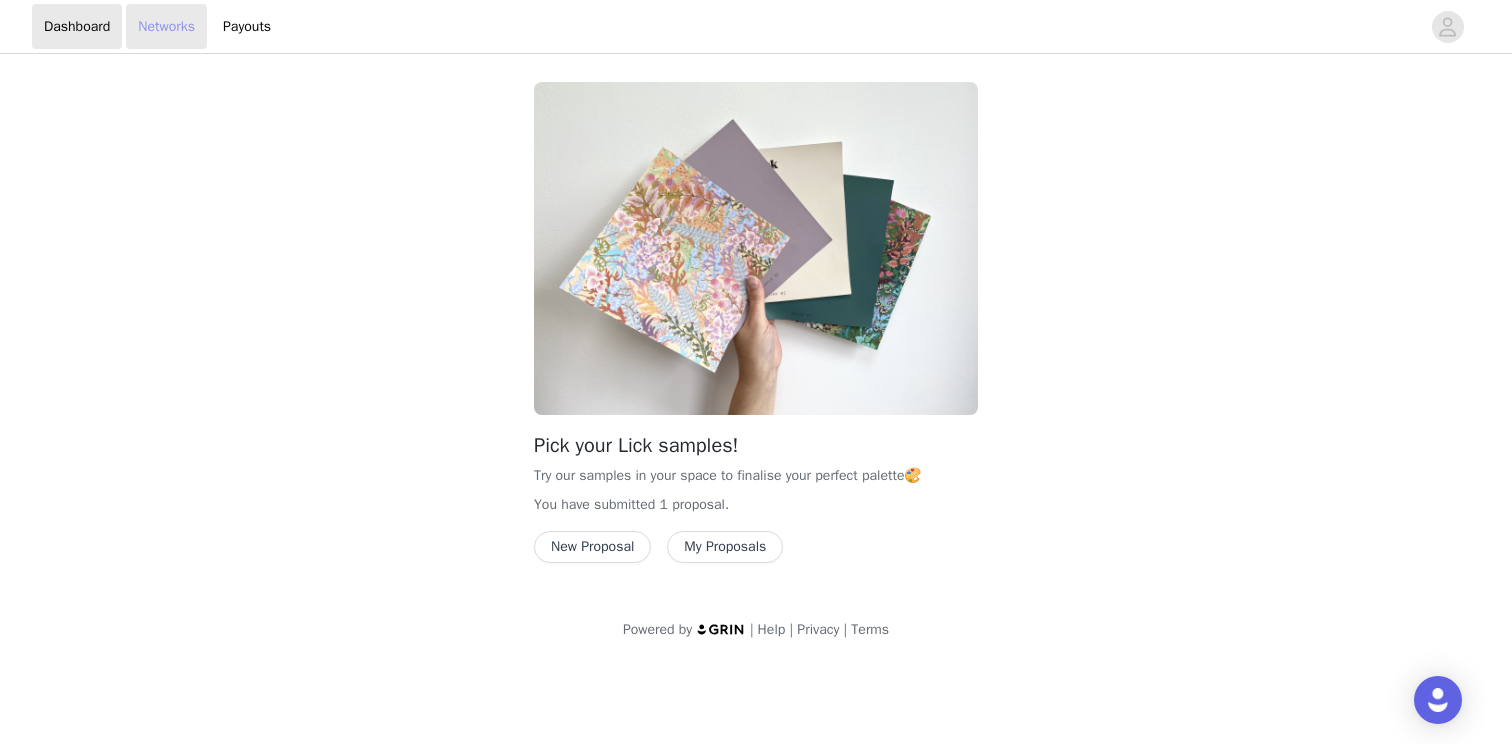 click on "Networks" at bounding box center (166, 26) 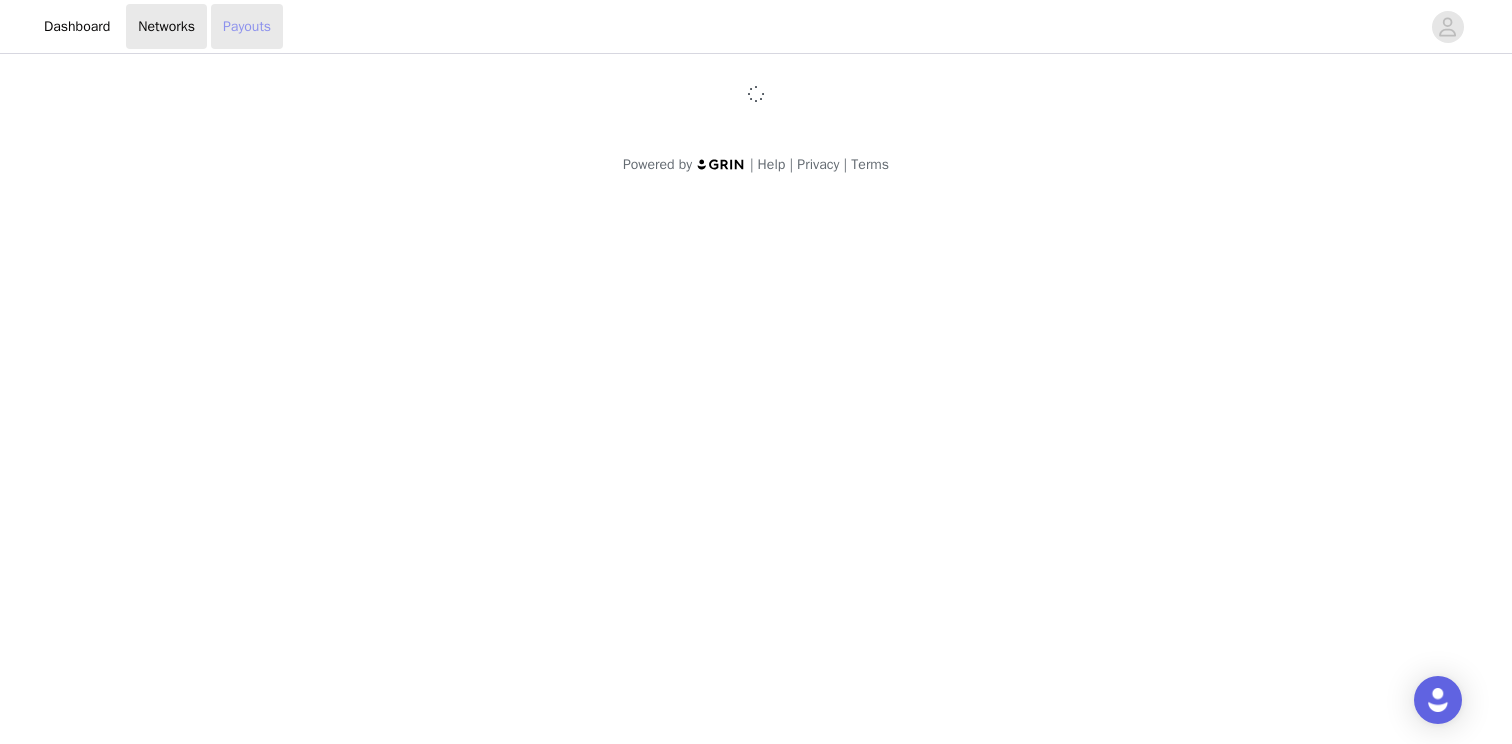 click on "Payouts" at bounding box center [247, 26] 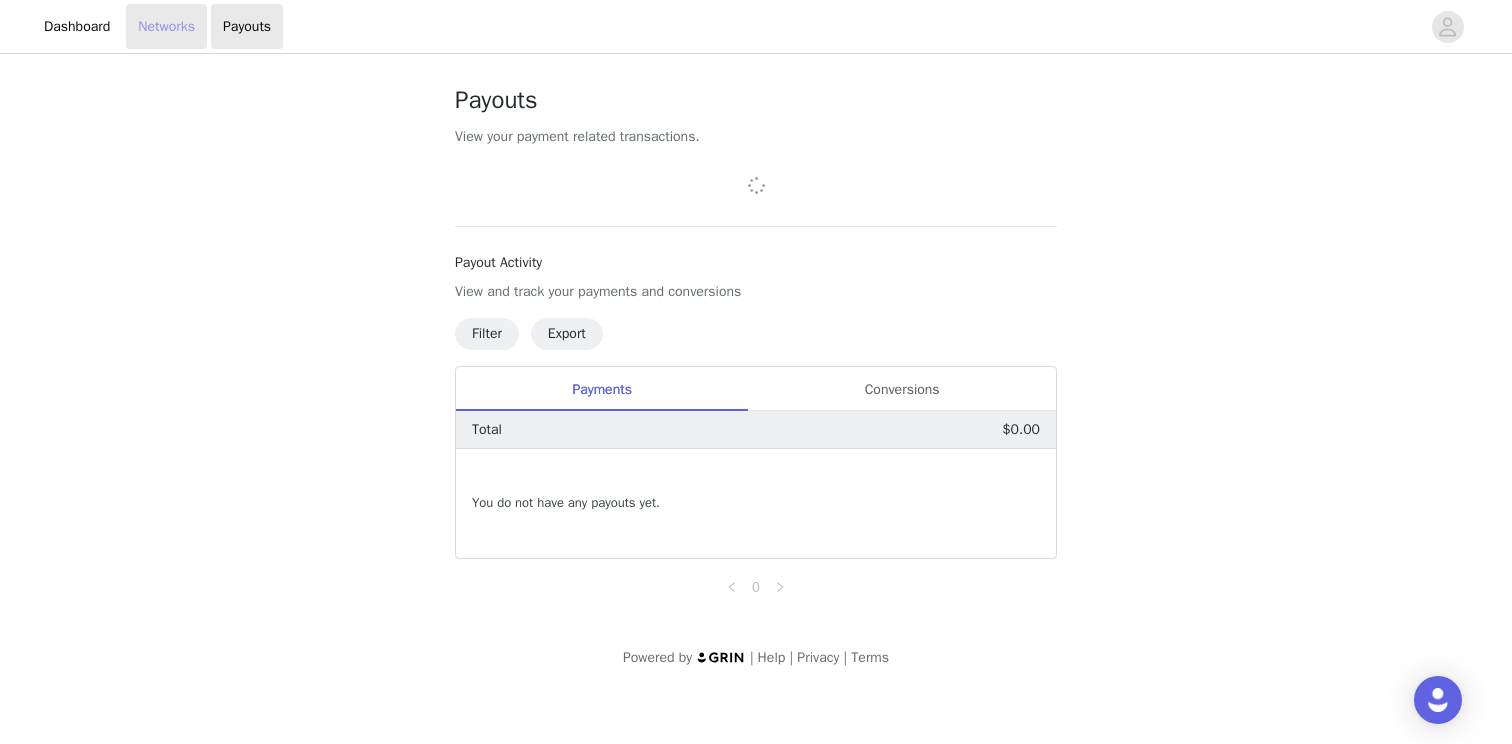 click on "Networks" at bounding box center (166, 26) 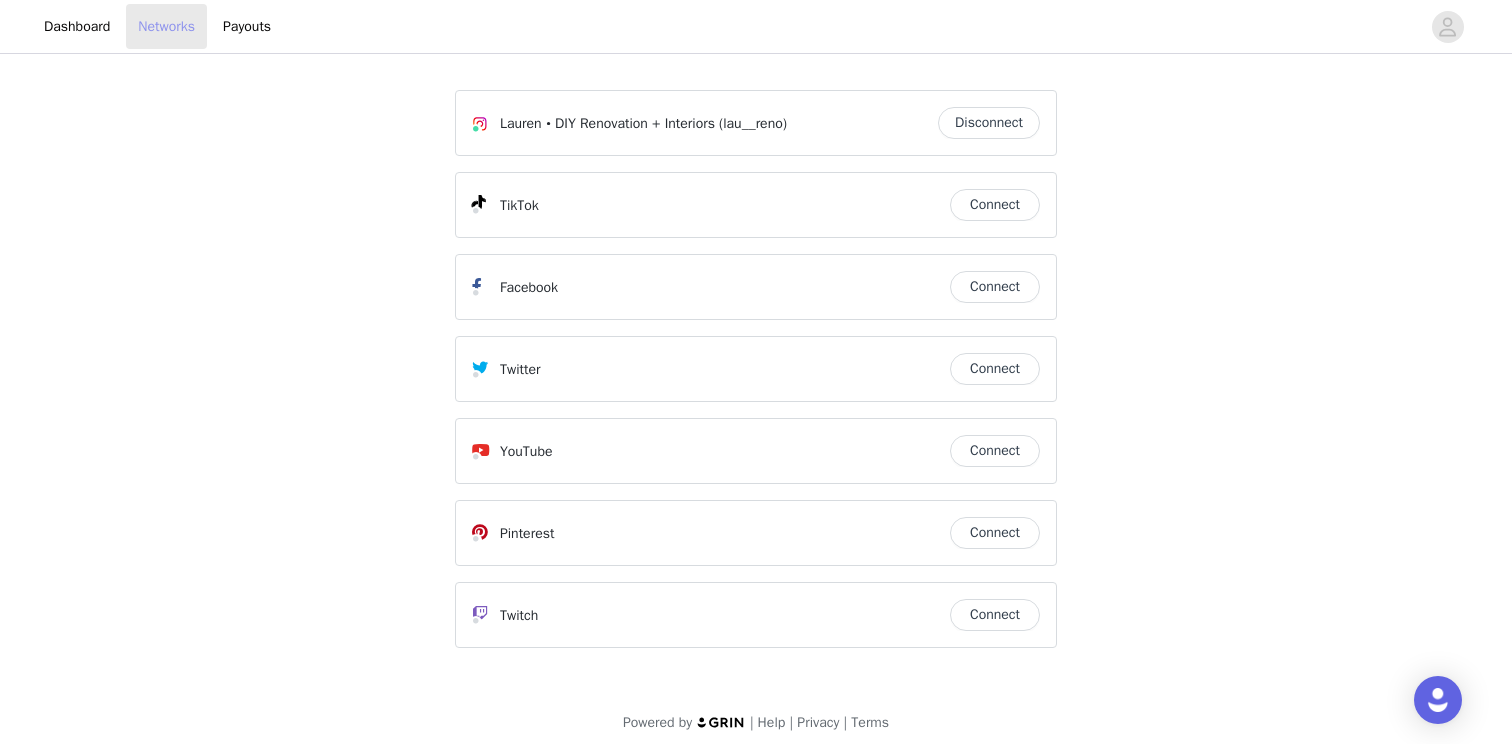 scroll, scrollTop: 13, scrollLeft: 0, axis: vertical 